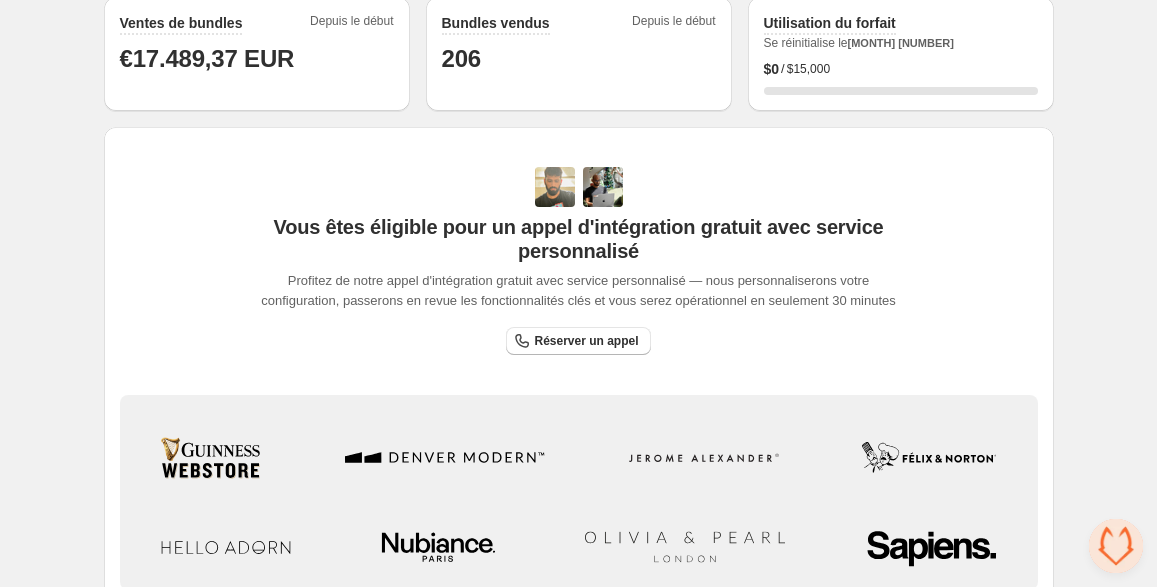 scroll, scrollTop: 739, scrollLeft: 0, axis: vertical 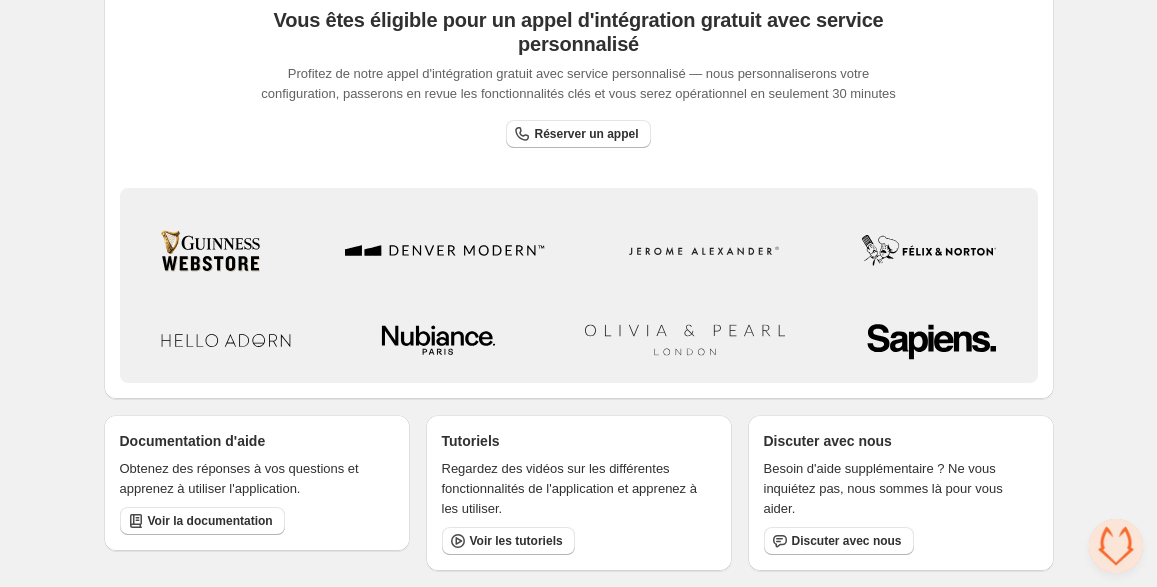 click at bounding box center [1116, 546] 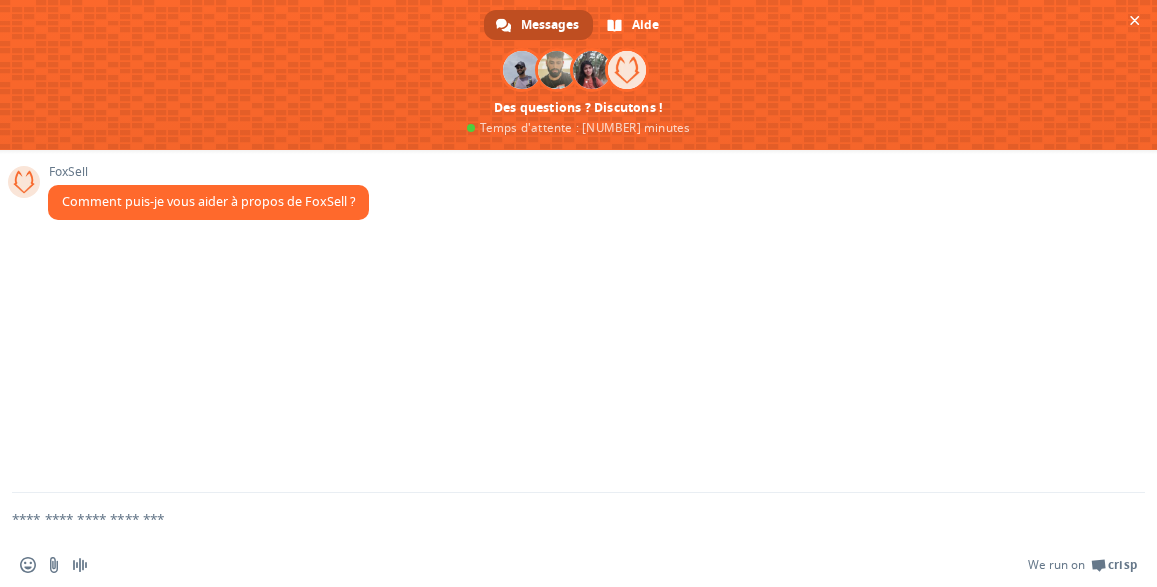click on "Insérer un emoji Envoyer un fichier Message audio We run on Crisp" at bounding box center (578, 565) 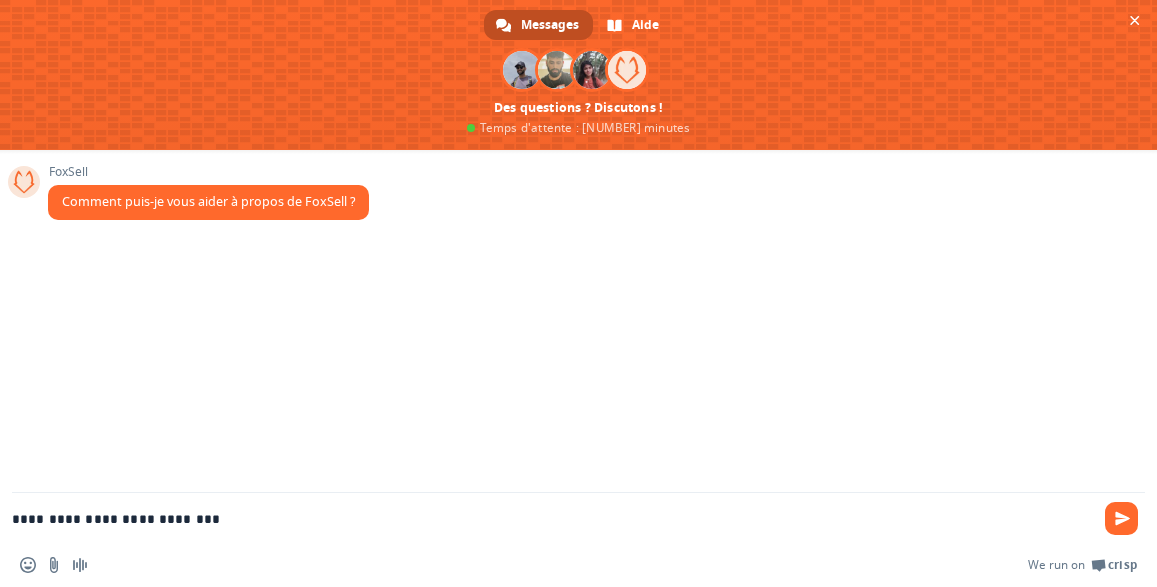 drag, startPoint x: 231, startPoint y: 512, endPoint x: 43, endPoint y: 516, distance: 188.04254 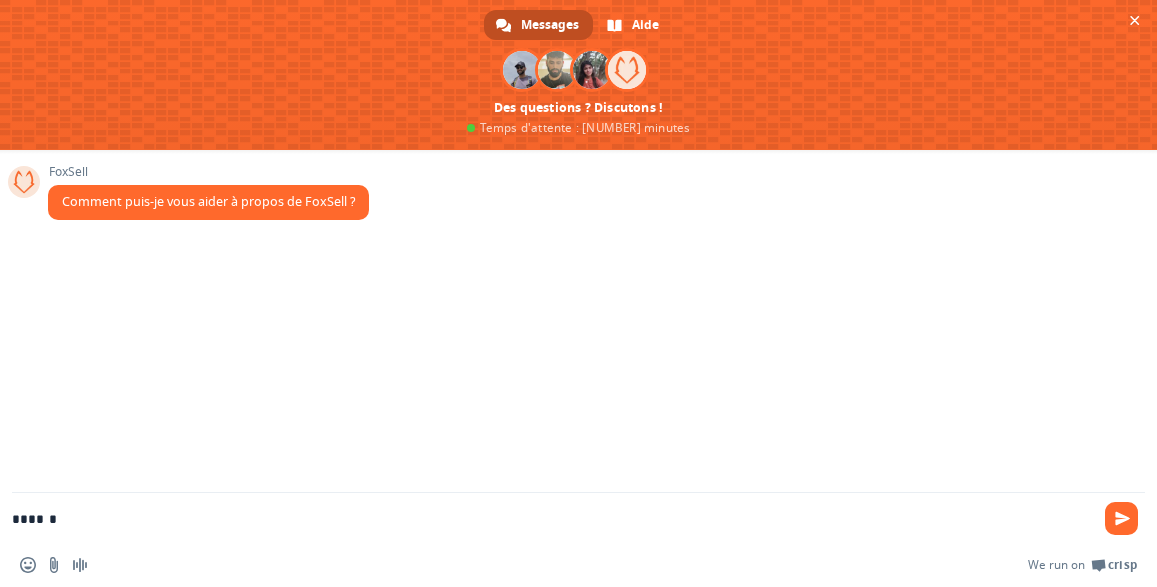 paste on "**********" 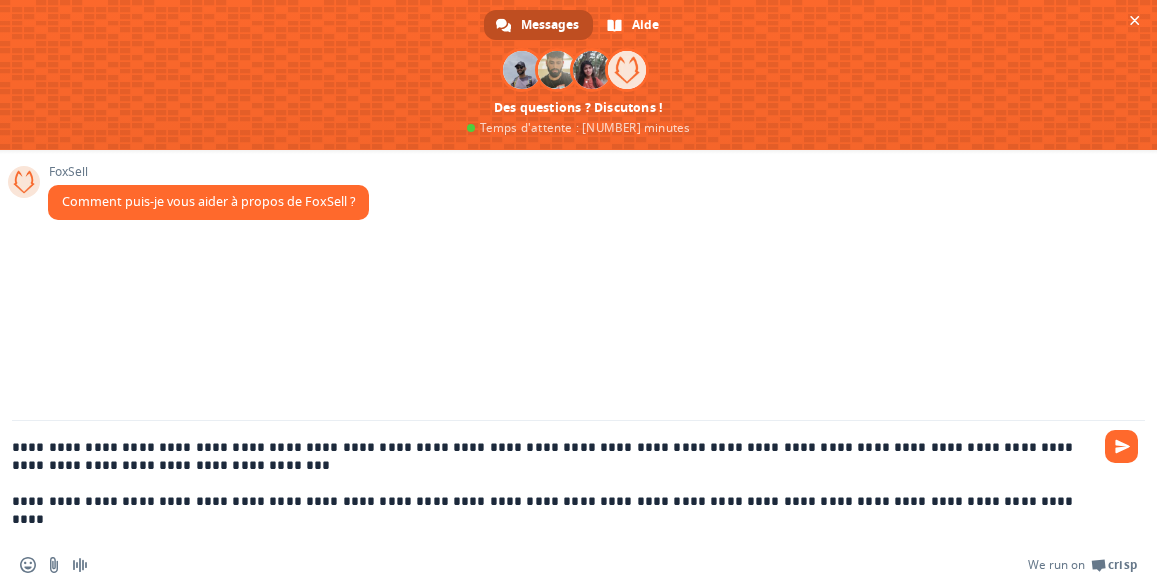 scroll, scrollTop: 0, scrollLeft: 0, axis: both 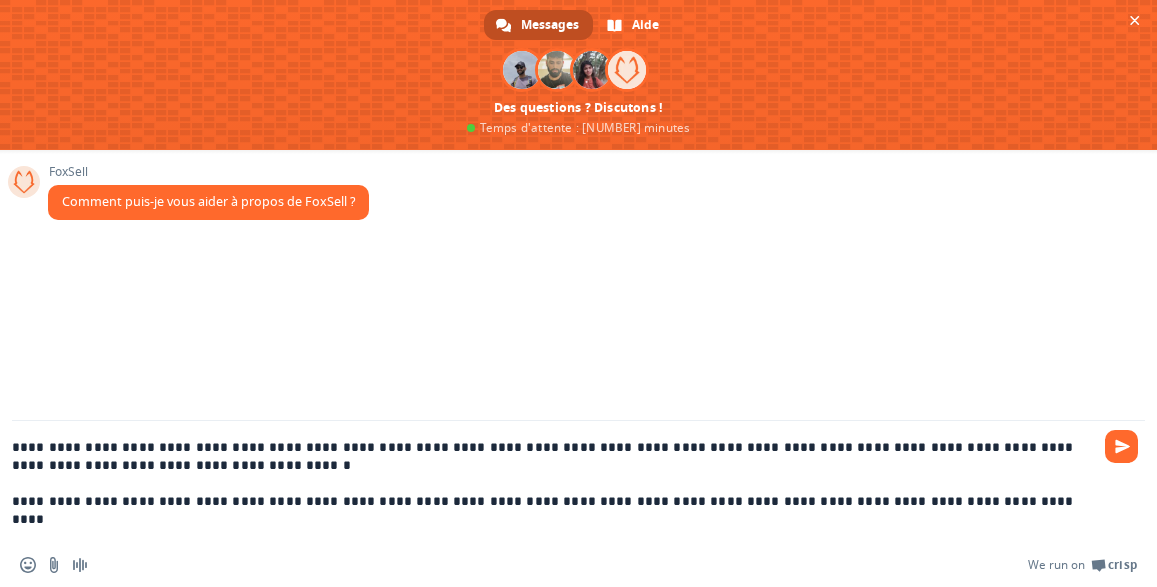 paste on "**********" 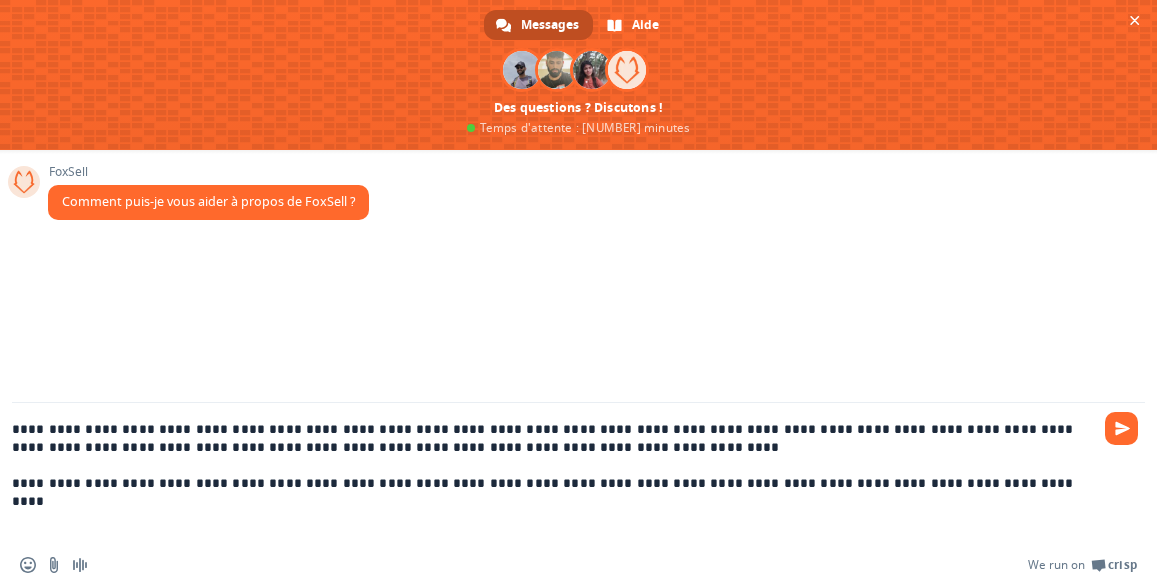 drag, startPoint x: 831, startPoint y: 447, endPoint x: 775, endPoint y: 448, distance: 56.008926 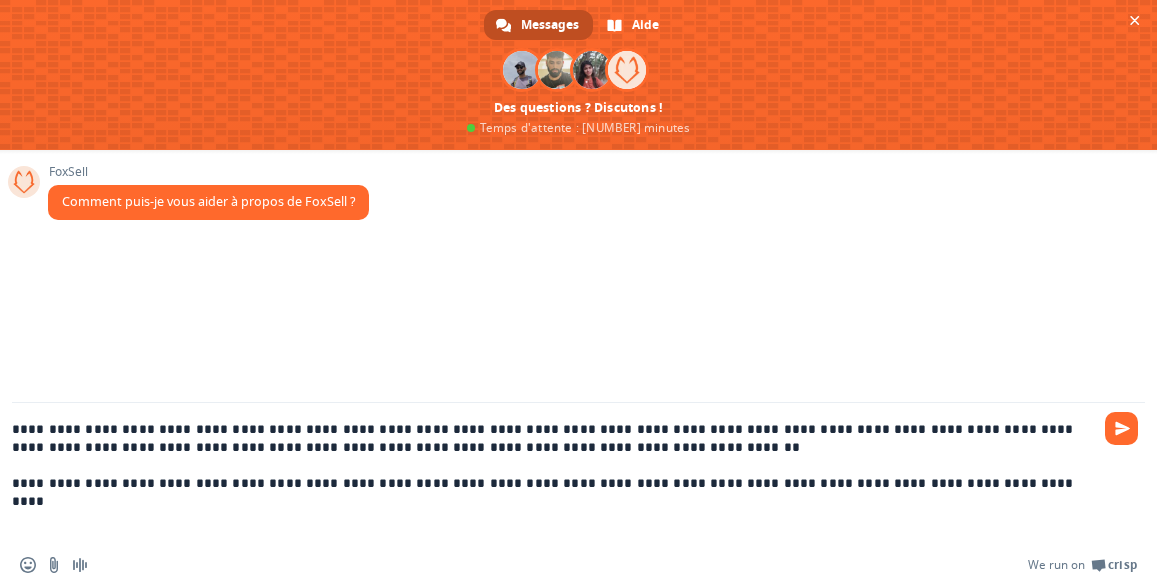 click on "**********" at bounding box center [554, 473] 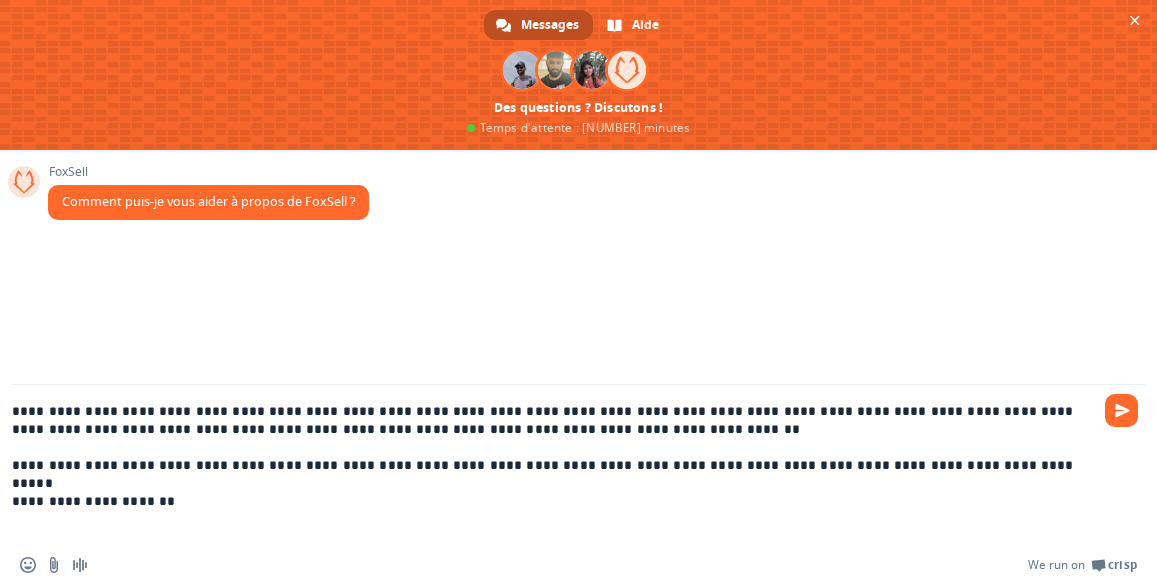 type on "**********" 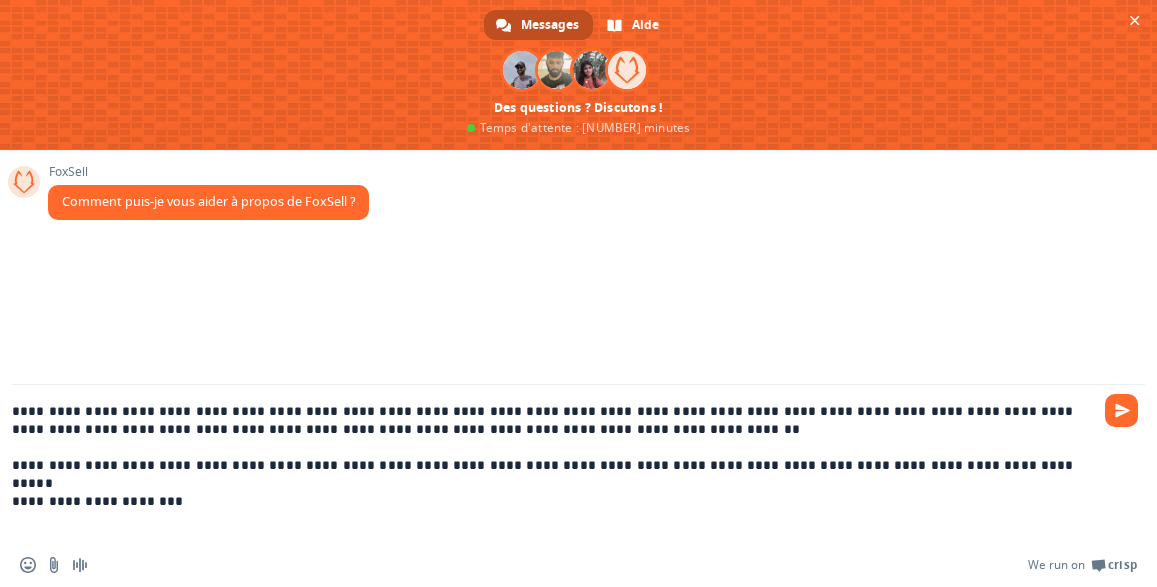 type 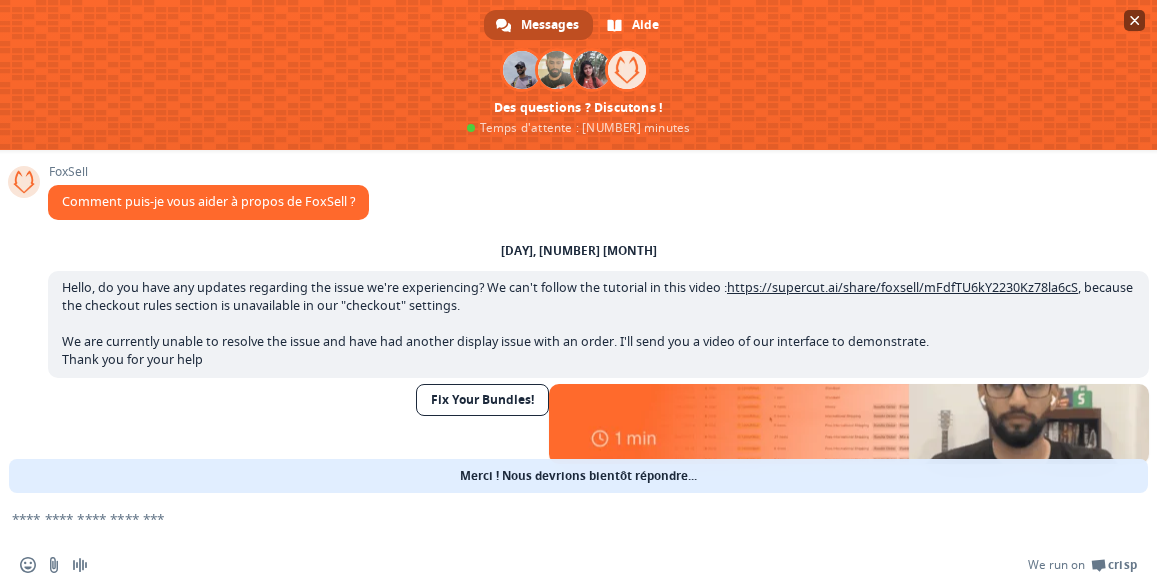 scroll, scrollTop: 40, scrollLeft: 0, axis: vertical 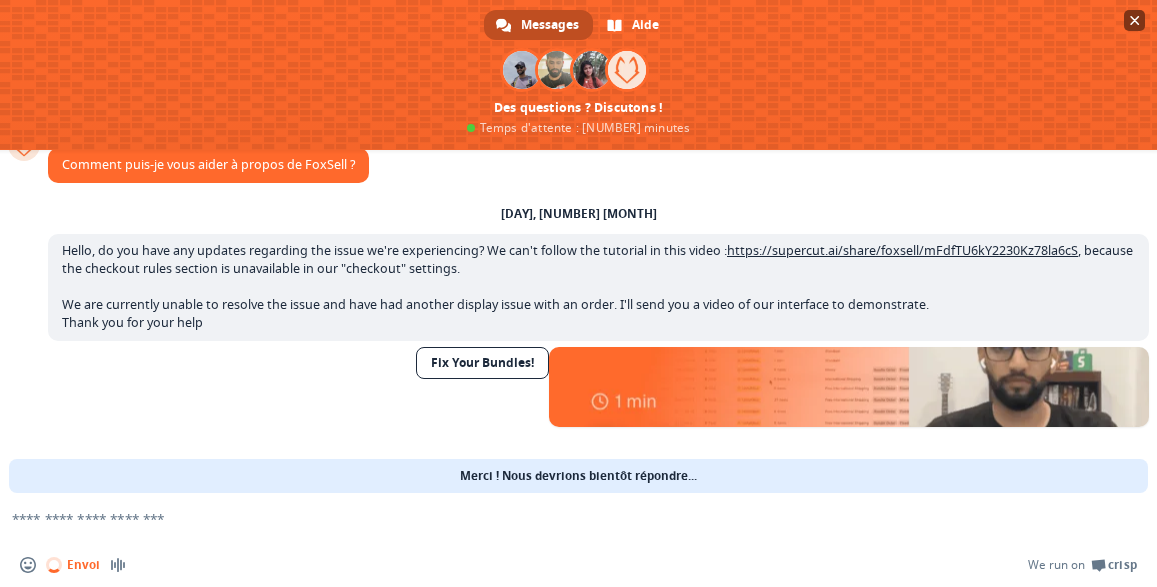 type 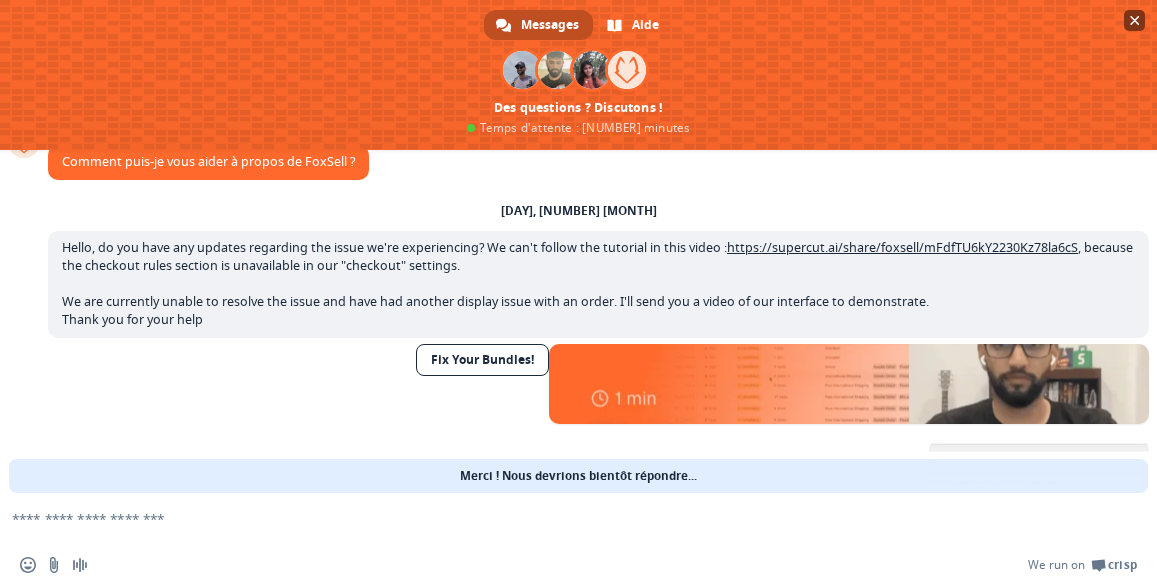scroll, scrollTop: 166, scrollLeft: 0, axis: vertical 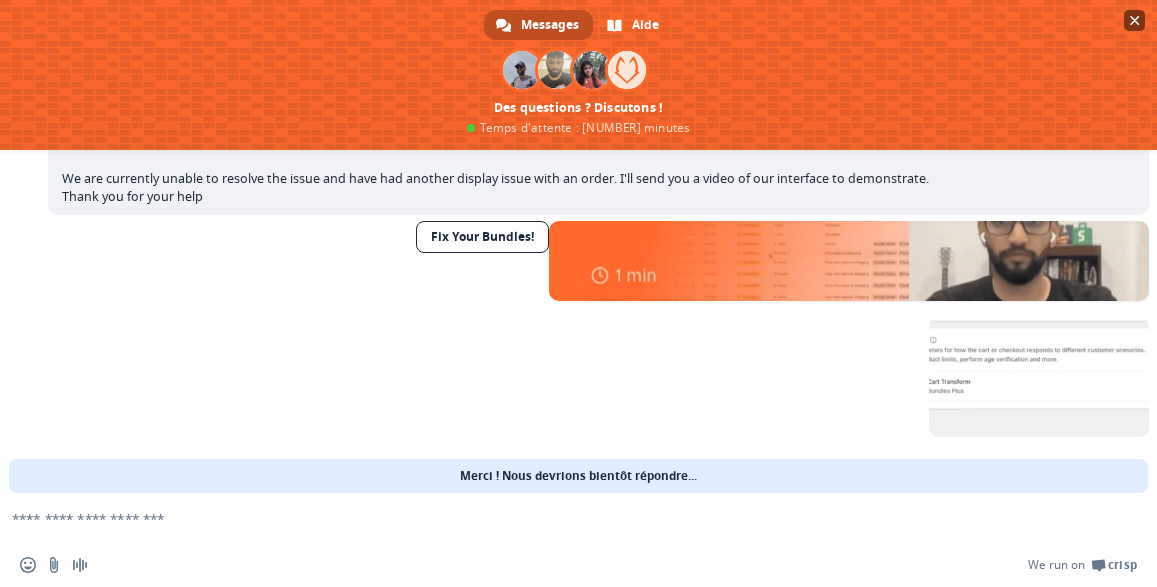 type 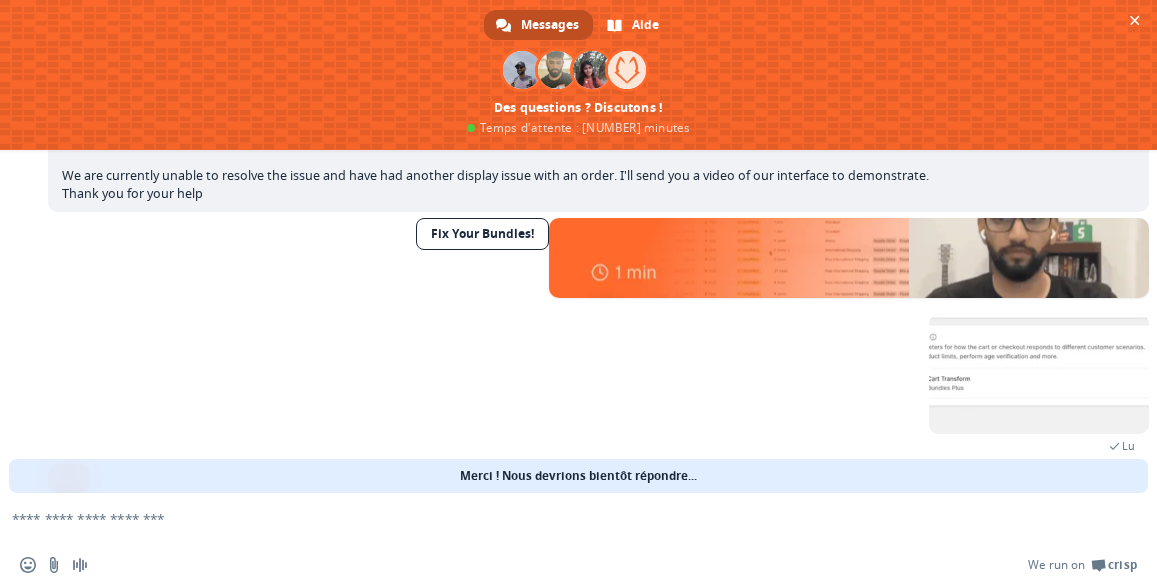 scroll, scrollTop: 225, scrollLeft: 0, axis: vertical 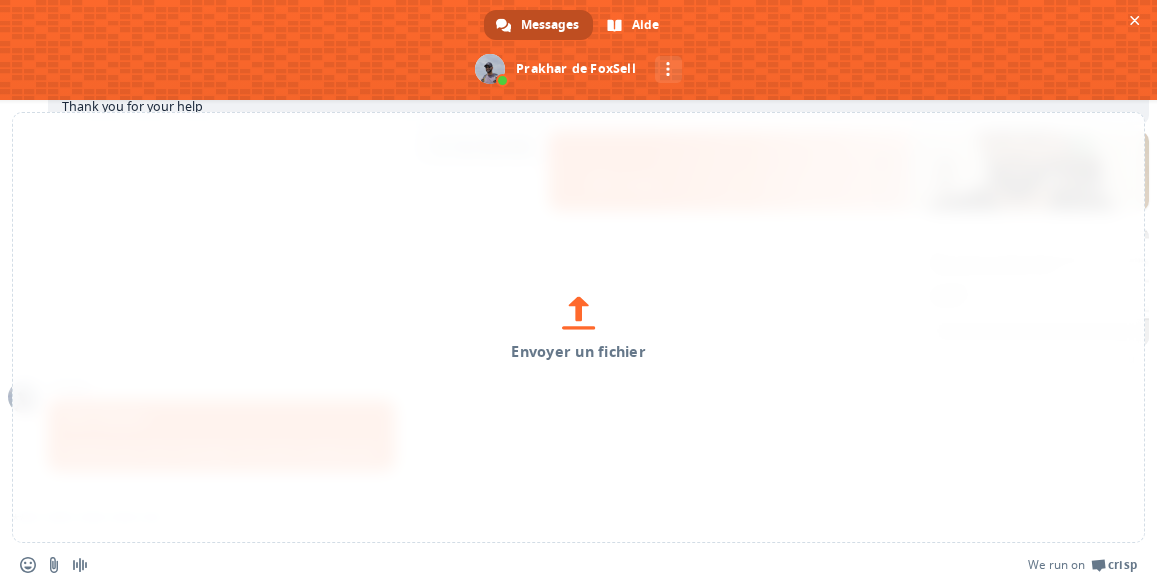 type 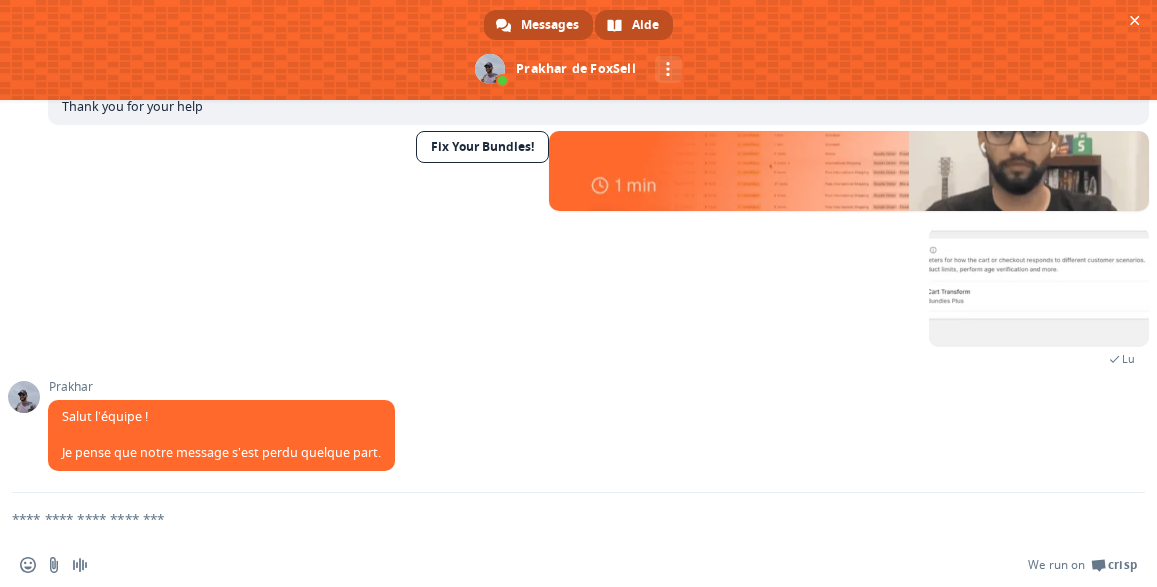 scroll, scrollTop: 247, scrollLeft: 0, axis: vertical 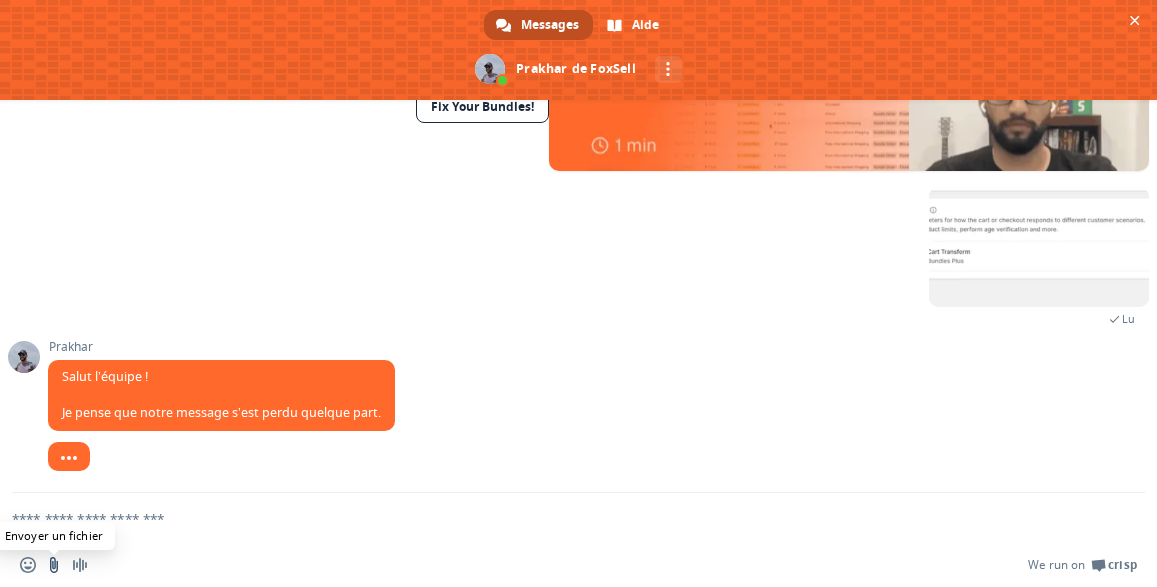 click at bounding box center [54, 565] 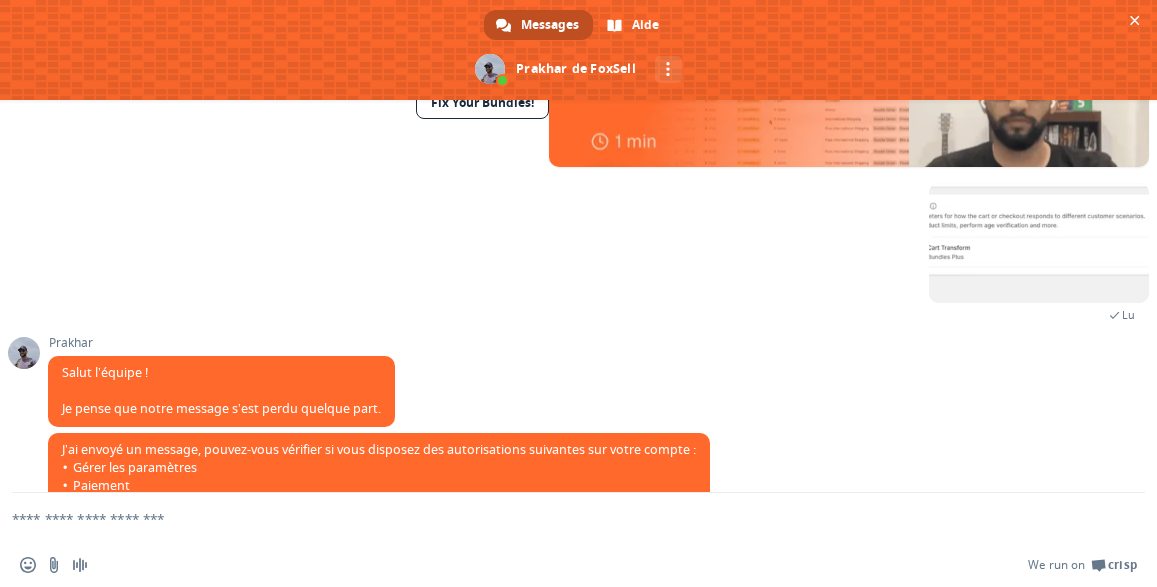 scroll, scrollTop: 286, scrollLeft: 0, axis: vertical 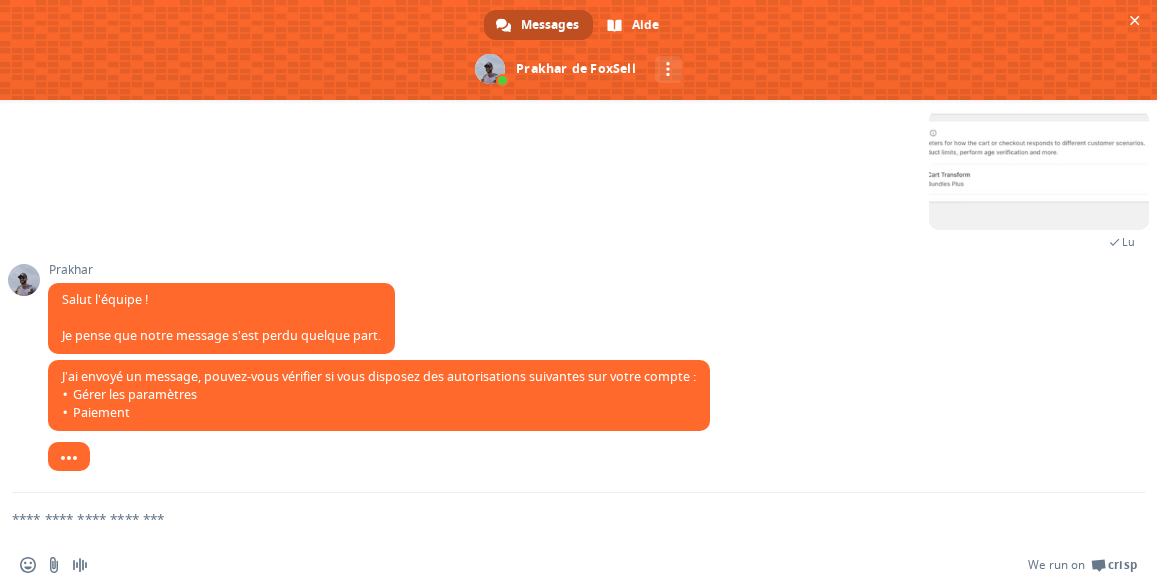 click at bounding box center [554, 518] 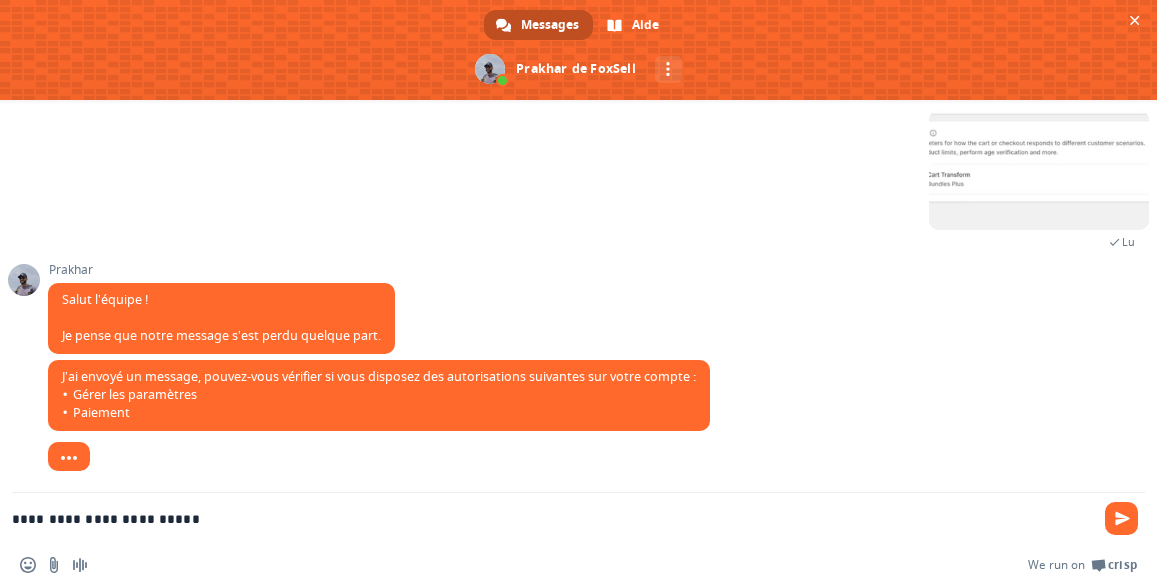 type on "**********" 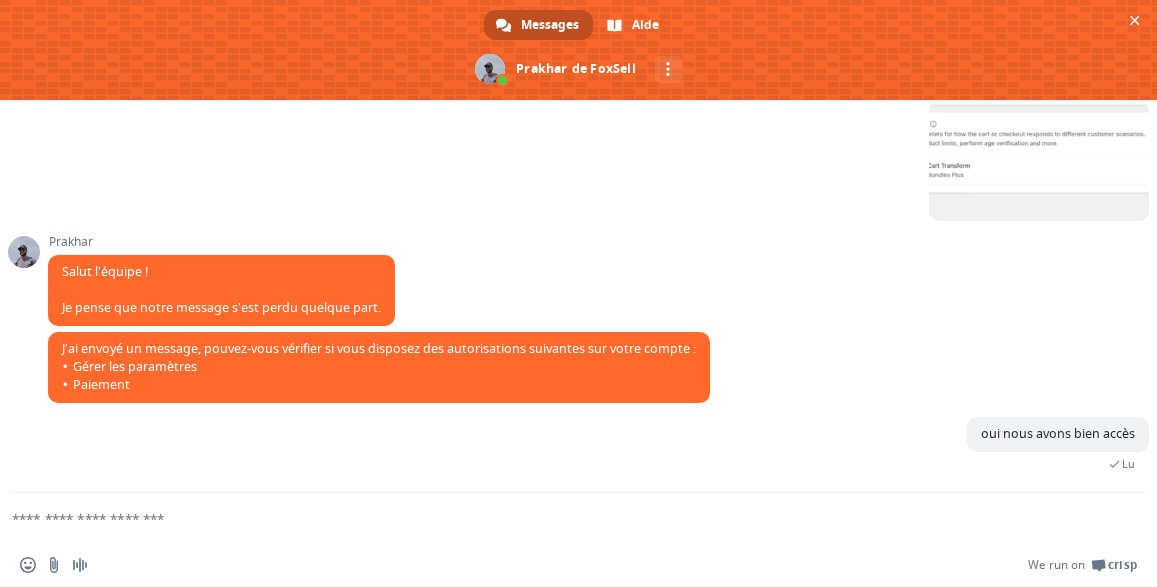 scroll, scrollTop: 335, scrollLeft: 0, axis: vertical 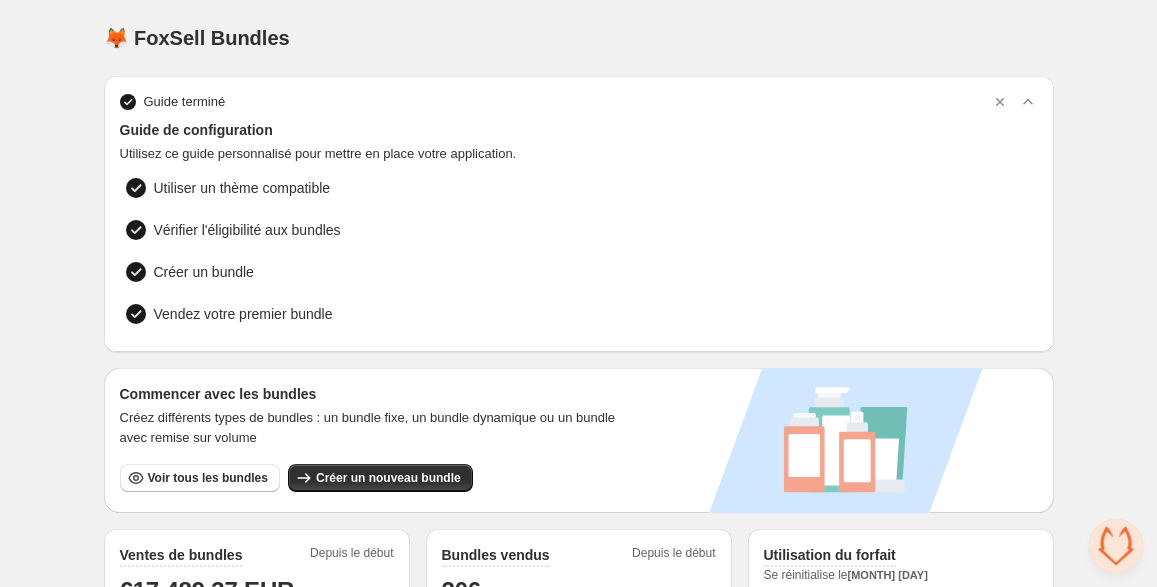 click at bounding box center [1116, 546] 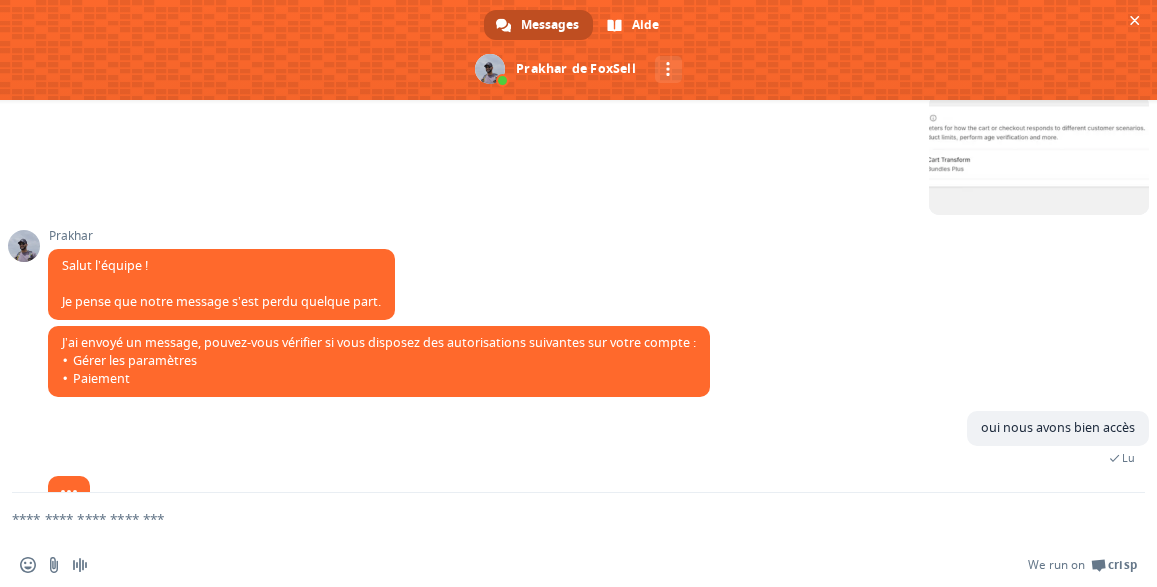 scroll, scrollTop: 375, scrollLeft: 0, axis: vertical 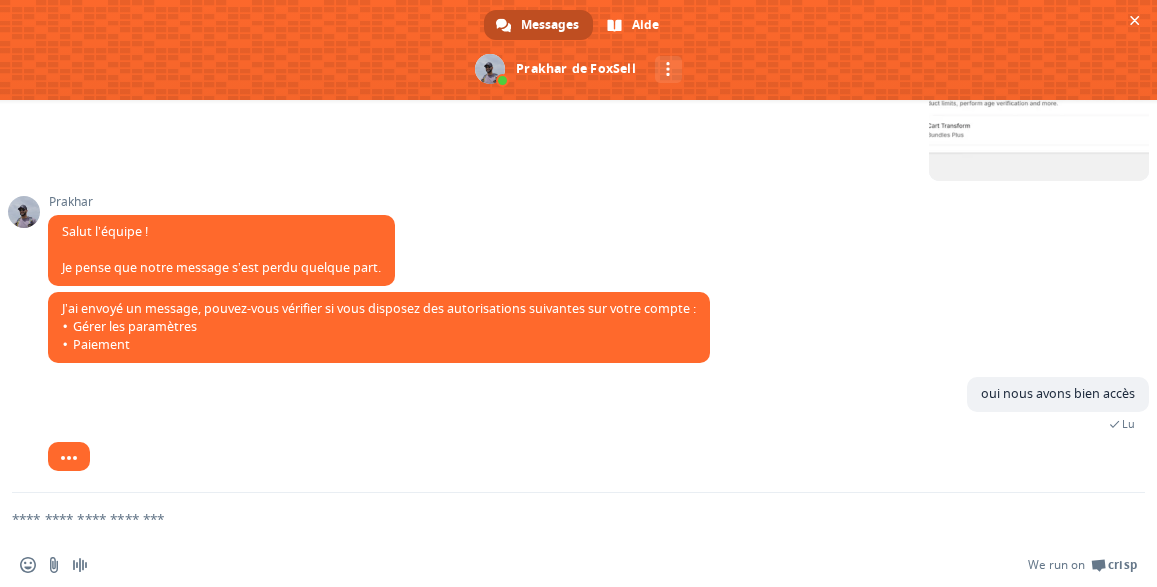 click at bounding box center [554, 518] 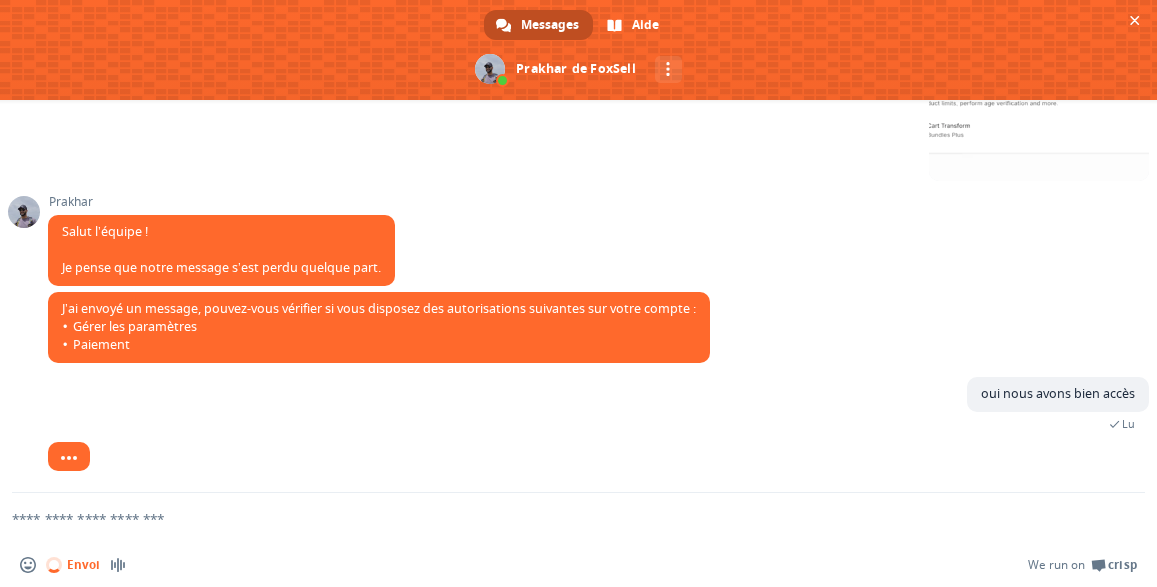 type 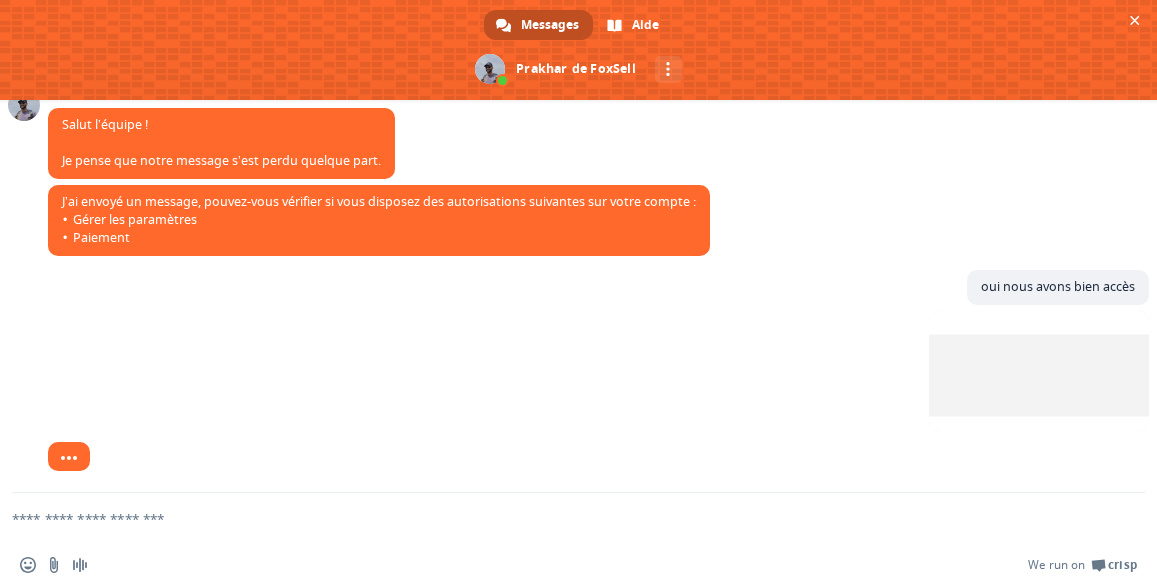 scroll, scrollTop: 482, scrollLeft: 0, axis: vertical 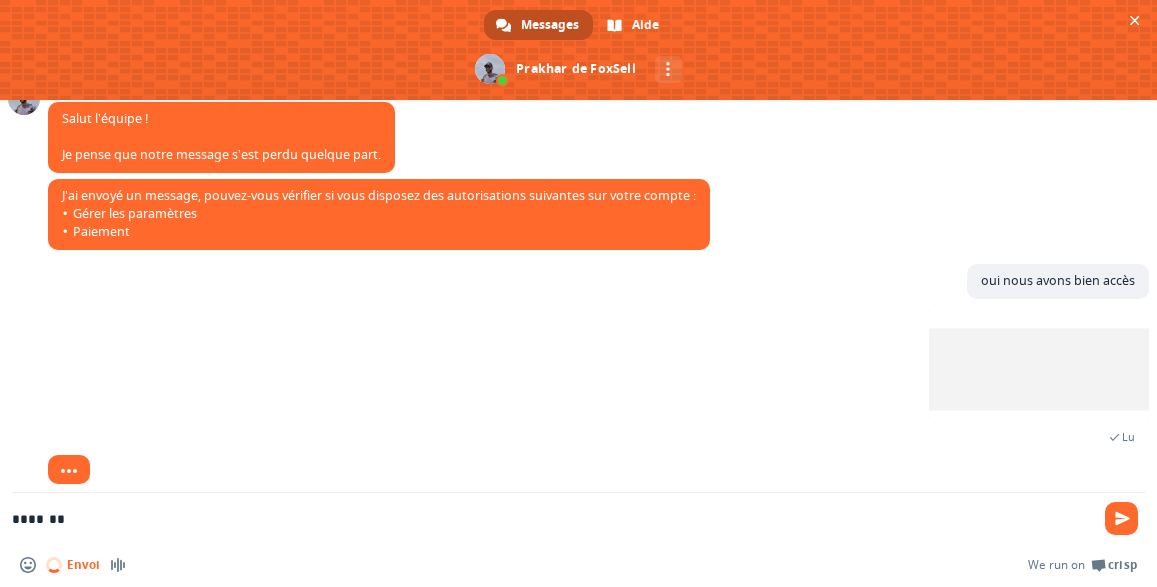 type on "*******" 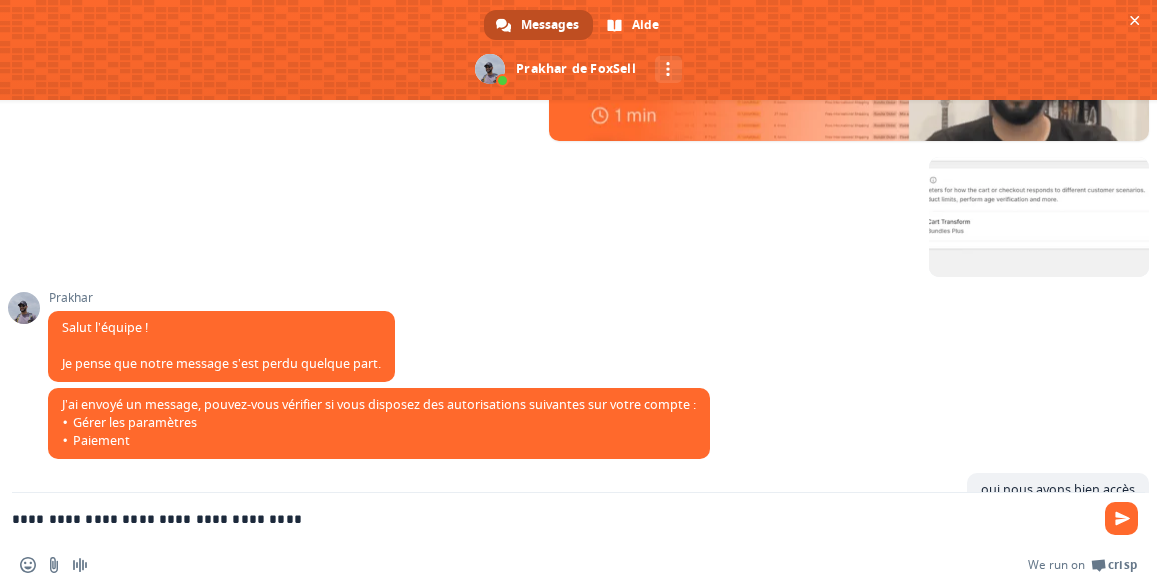scroll, scrollTop: 258, scrollLeft: 0, axis: vertical 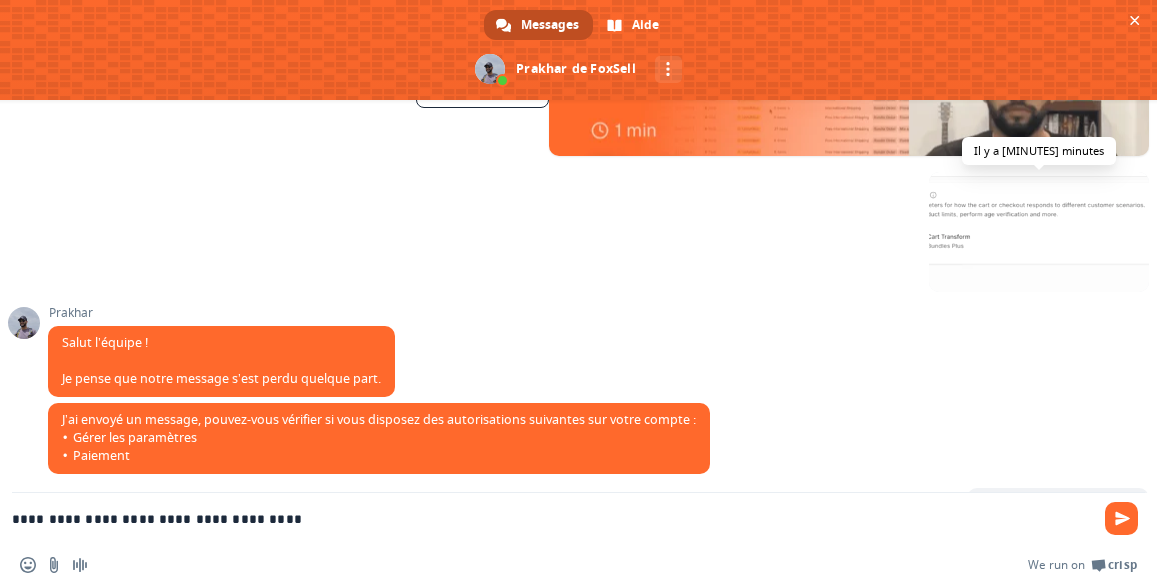 click at bounding box center (1039, 232) 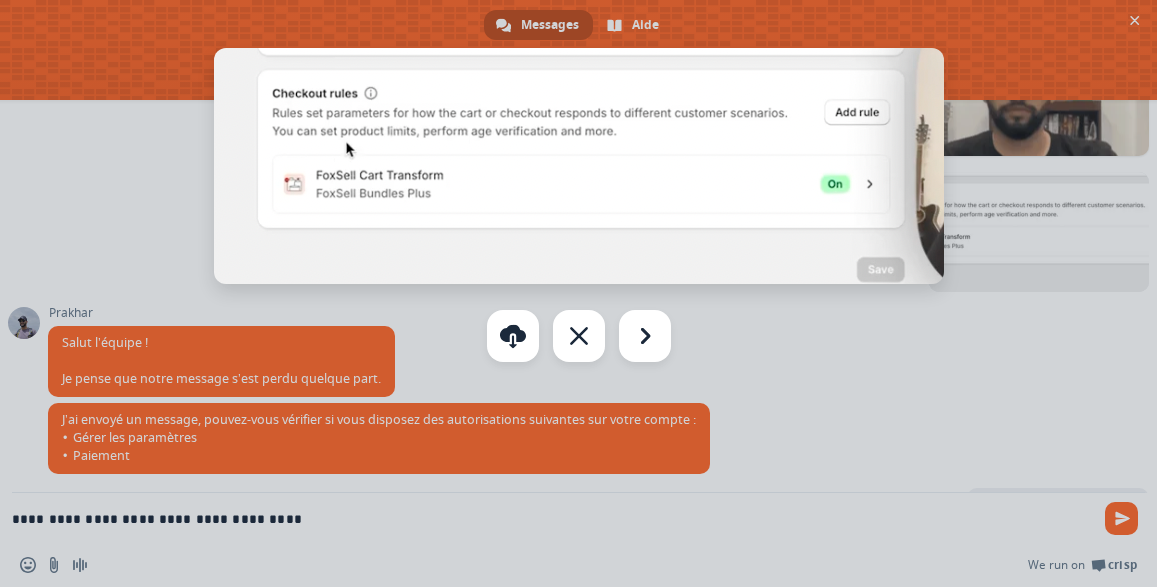 click at bounding box center [578, 293] 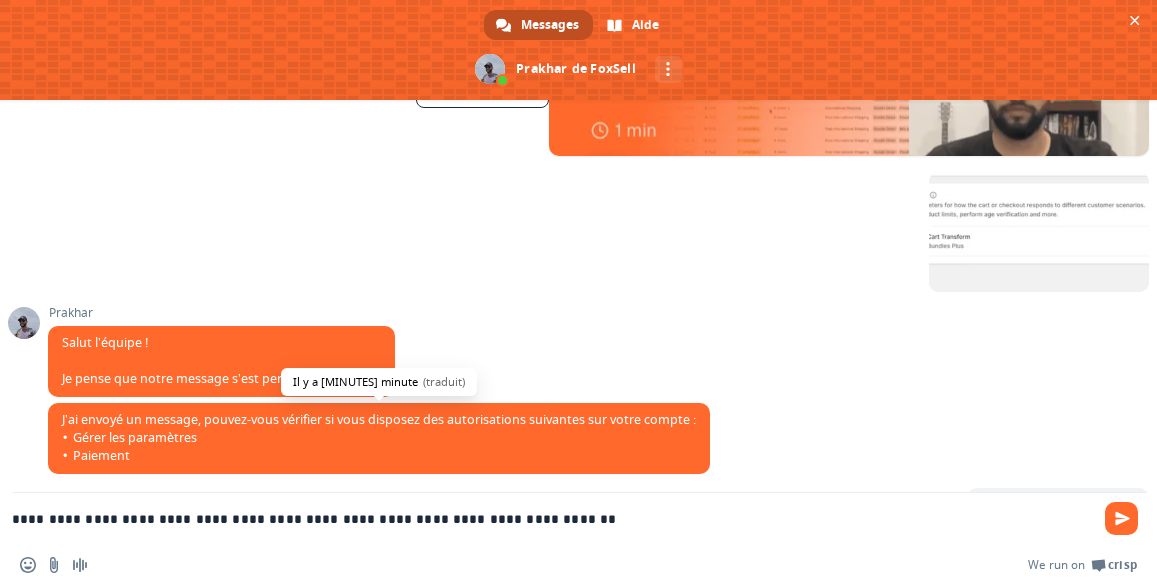 type on "**********" 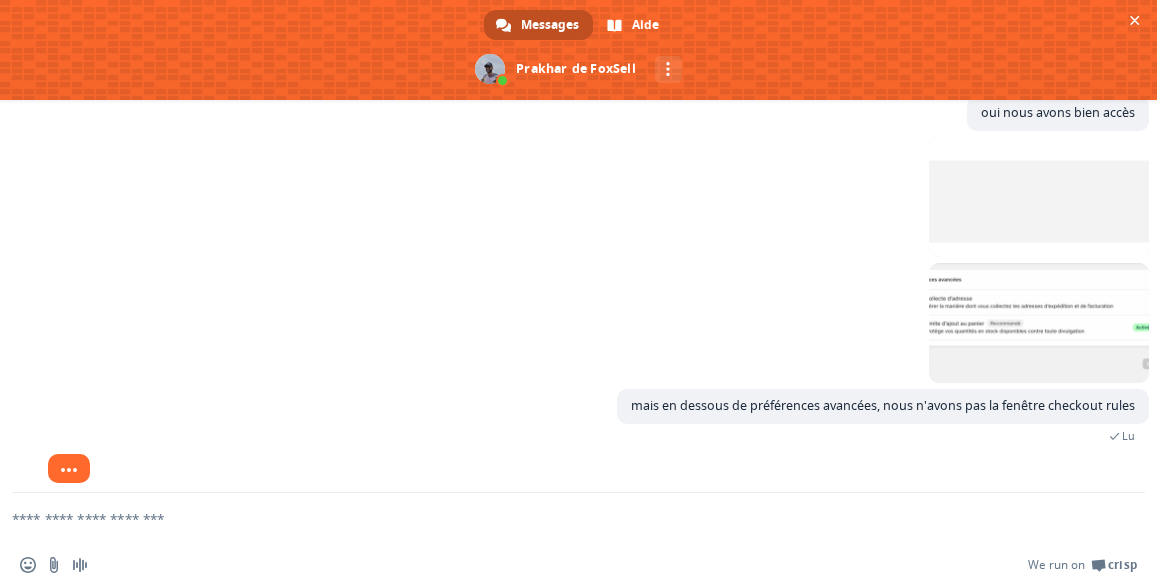 scroll, scrollTop: 669, scrollLeft: 0, axis: vertical 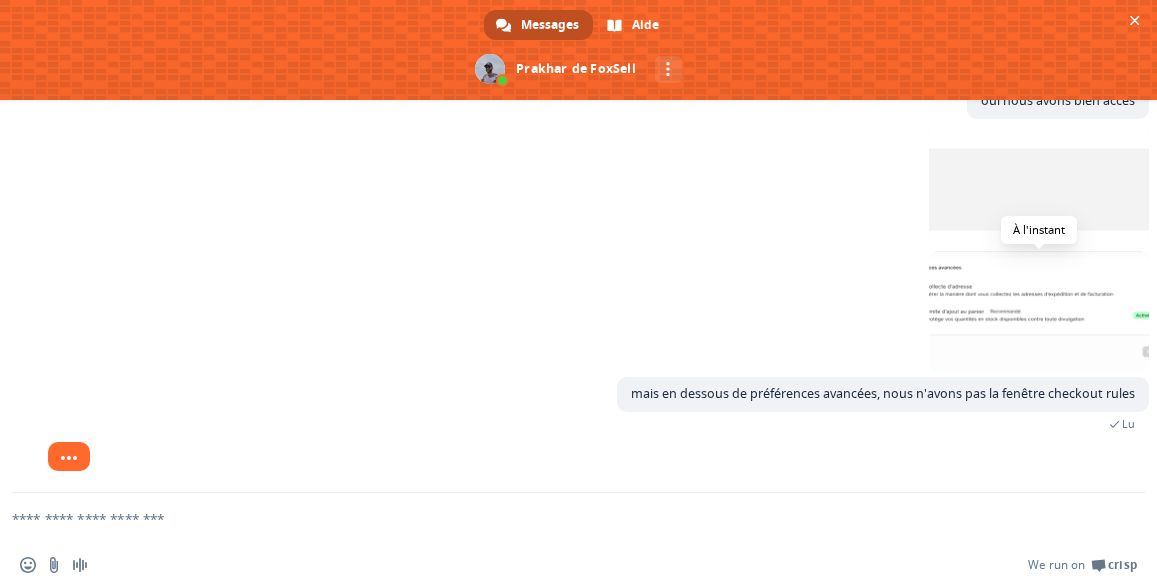 click at bounding box center (1039, 311) 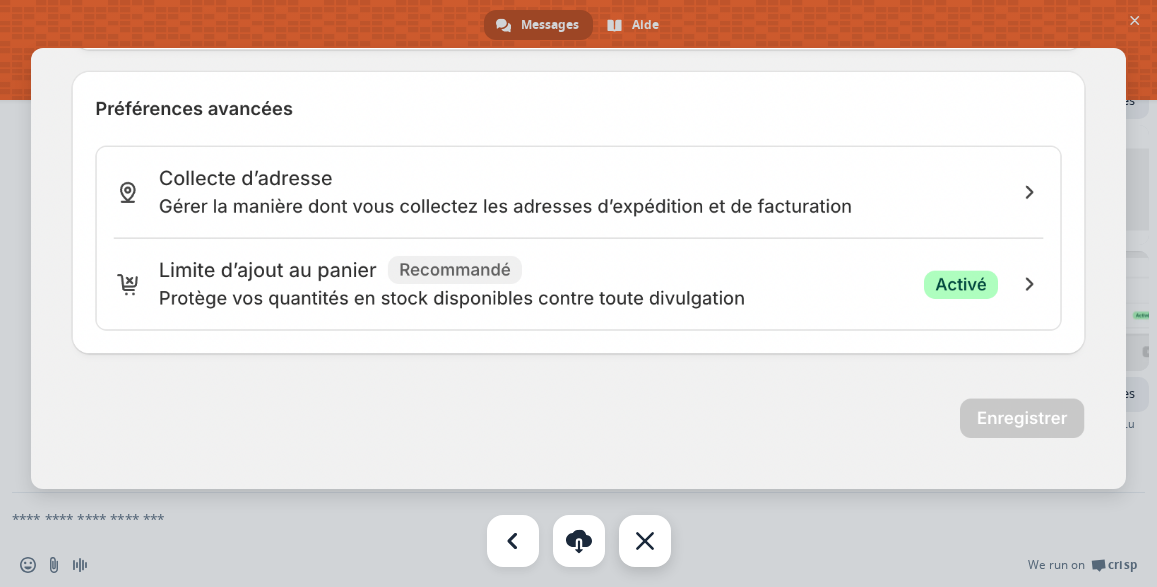 click at bounding box center [645, 541] 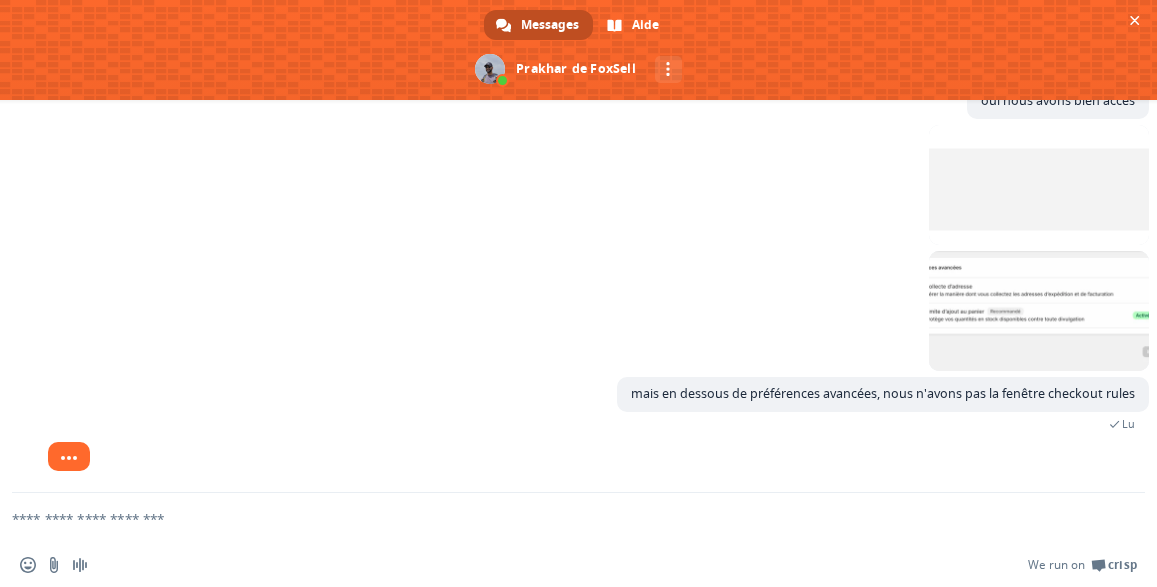 click at bounding box center (554, 518) 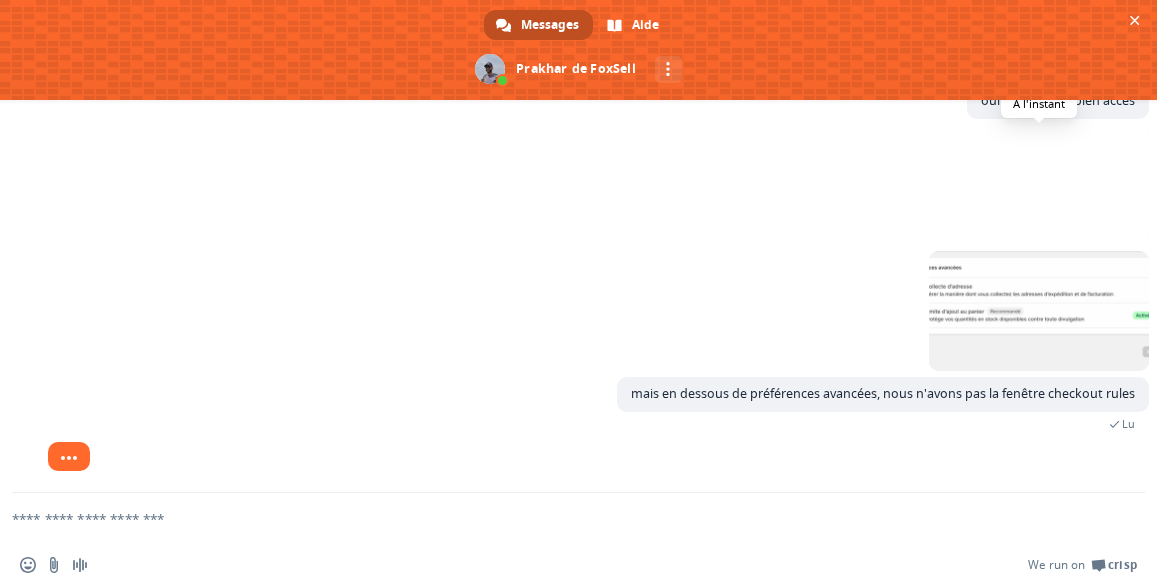 click at bounding box center (1039, 185) 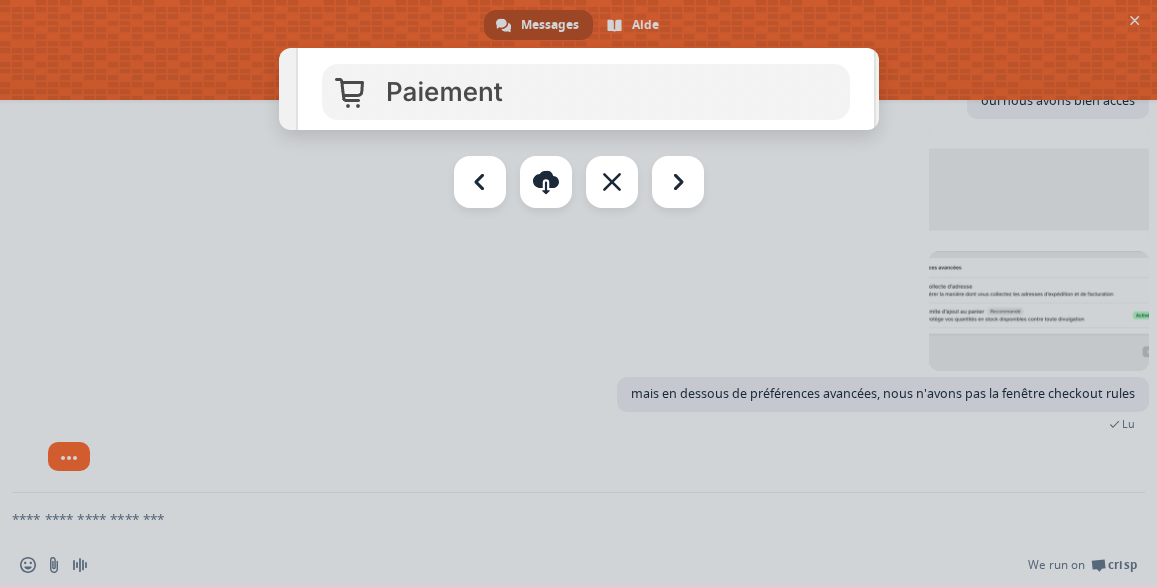 click at bounding box center (578, 293) 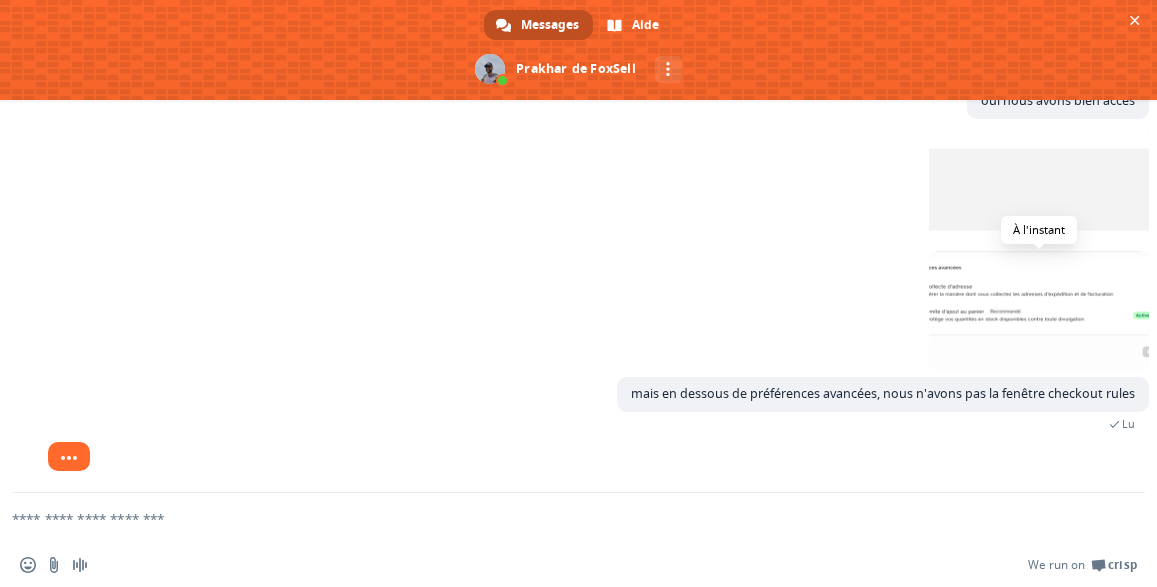 click at bounding box center (1039, 311) 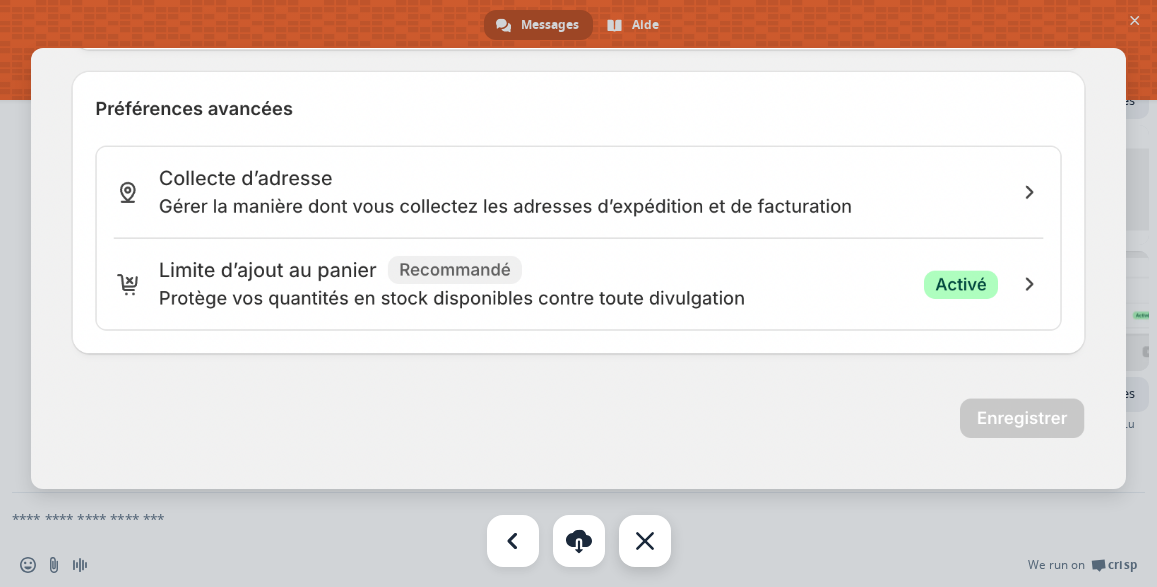 click at bounding box center [645, 541] 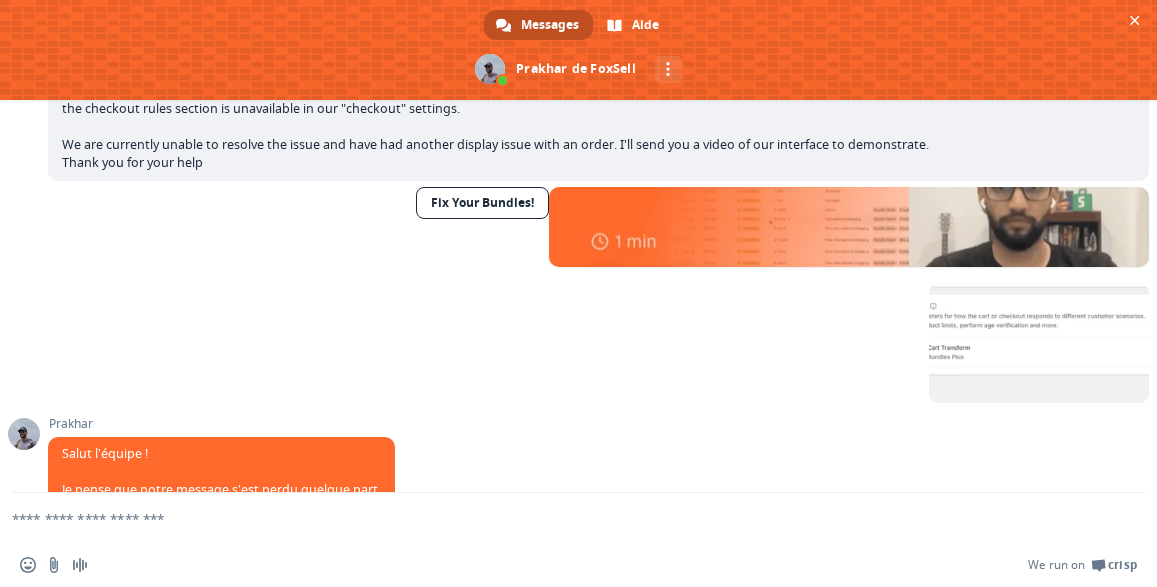 scroll, scrollTop: 141, scrollLeft: 0, axis: vertical 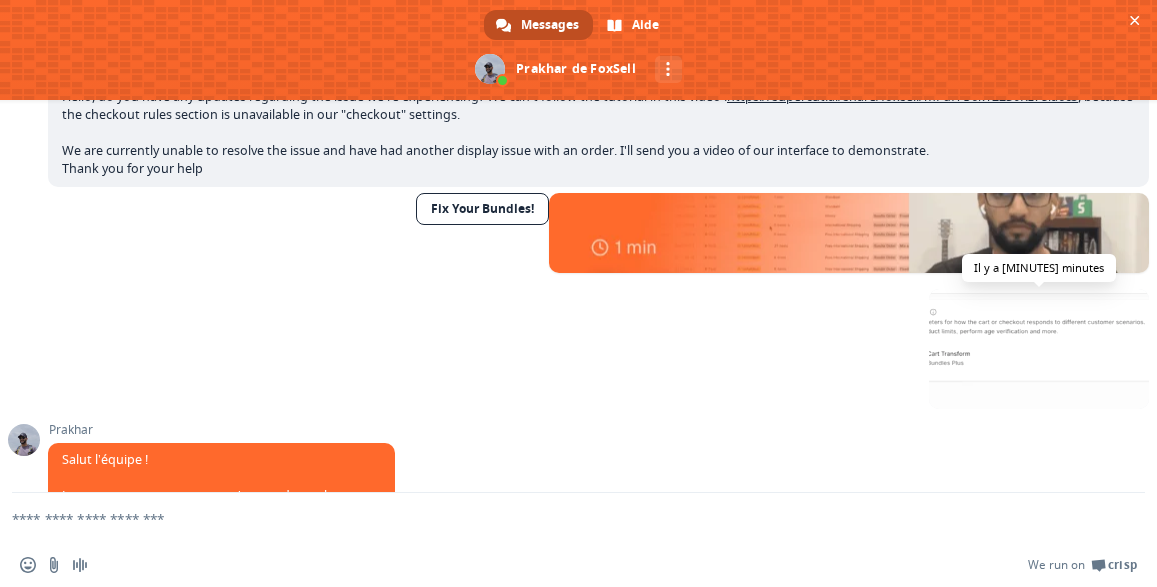 click at bounding box center (1039, 349) 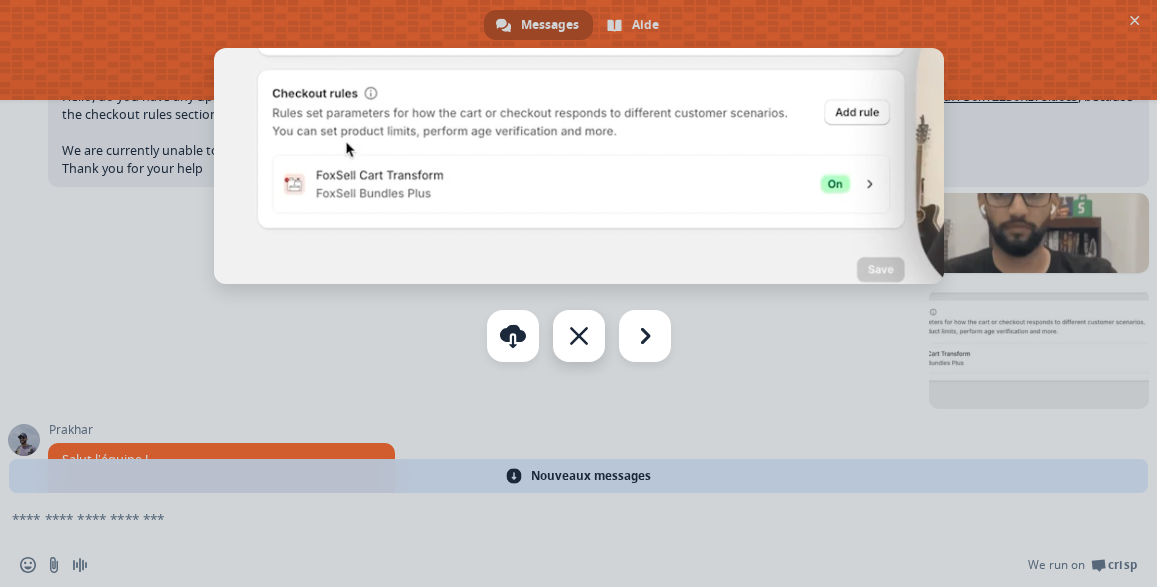 click at bounding box center [579, 336] 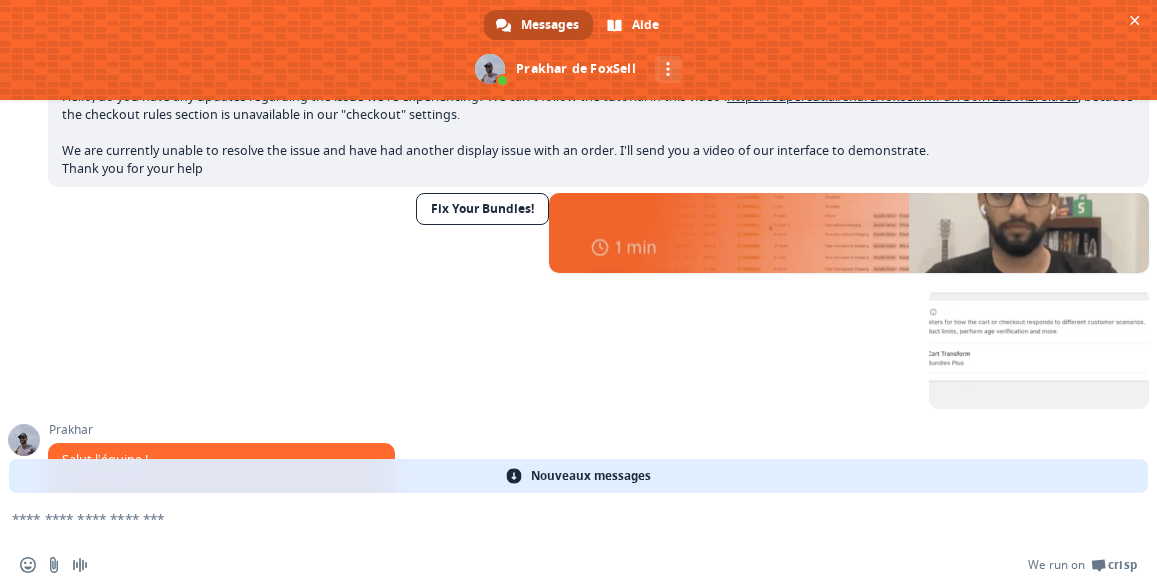 scroll, scrollTop: 825, scrollLeft: 0, axis: vertical 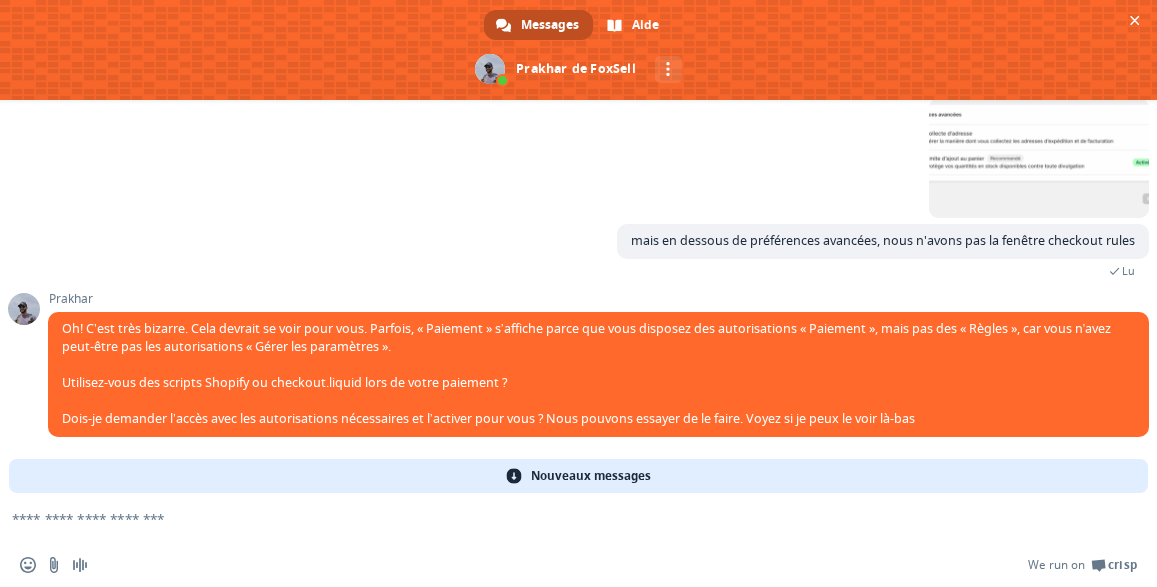click at bounding box center [554, 518] 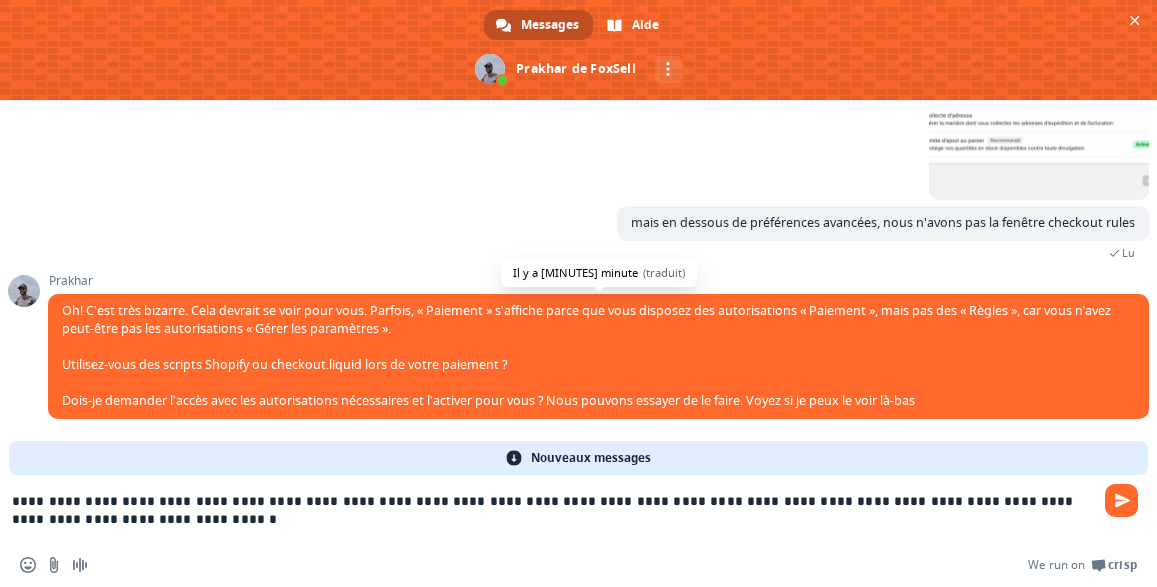 scroll, scrollTop: 843, scrollLeft: 0, axis: vertical 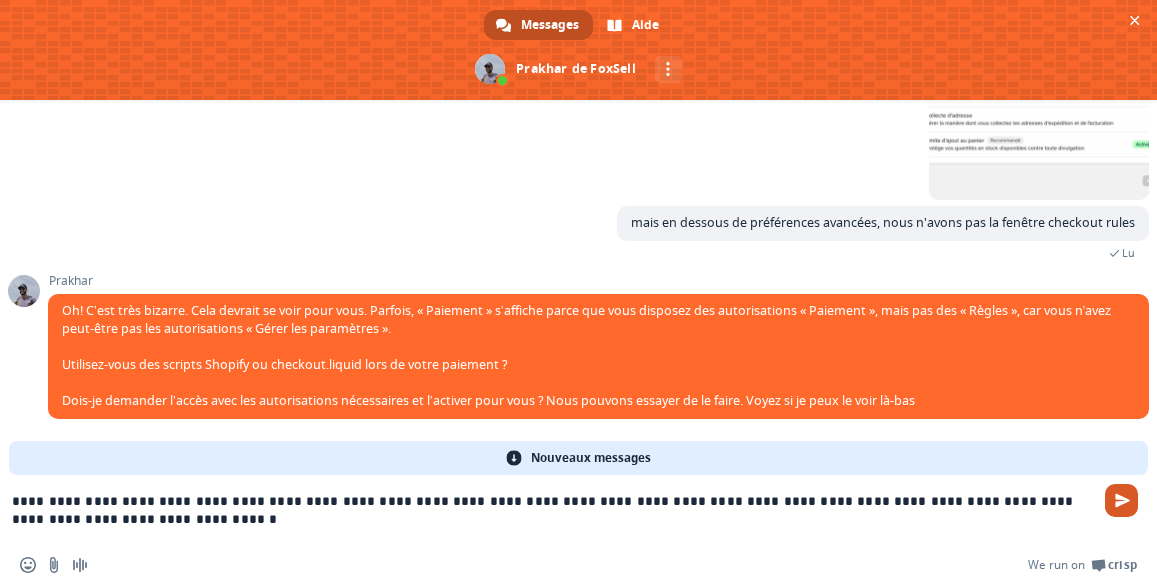 type on "**********" 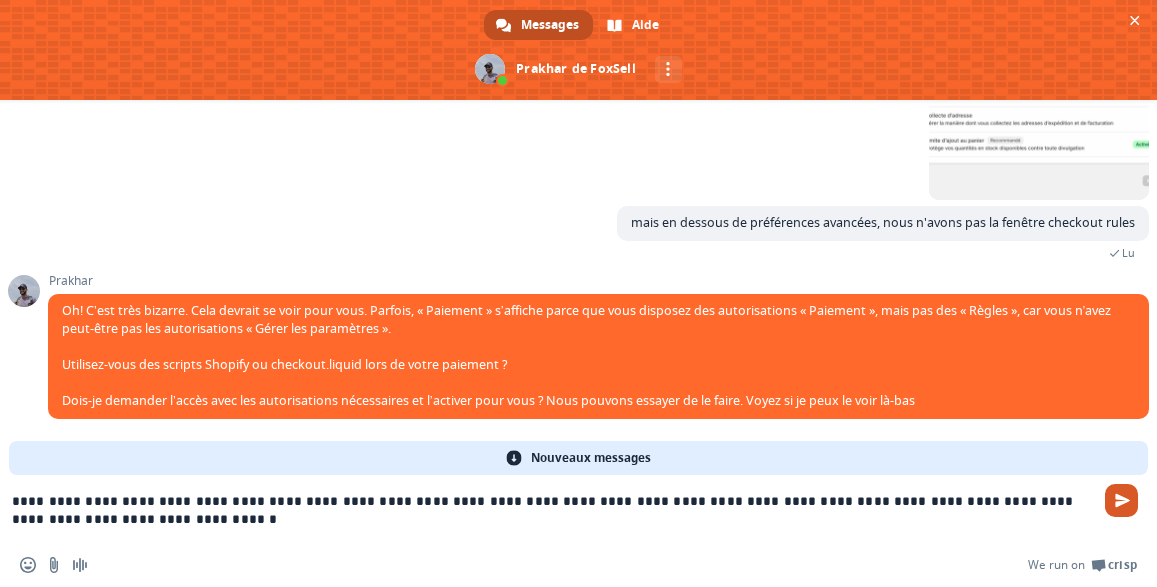 click at bounding box center [1122, 500] 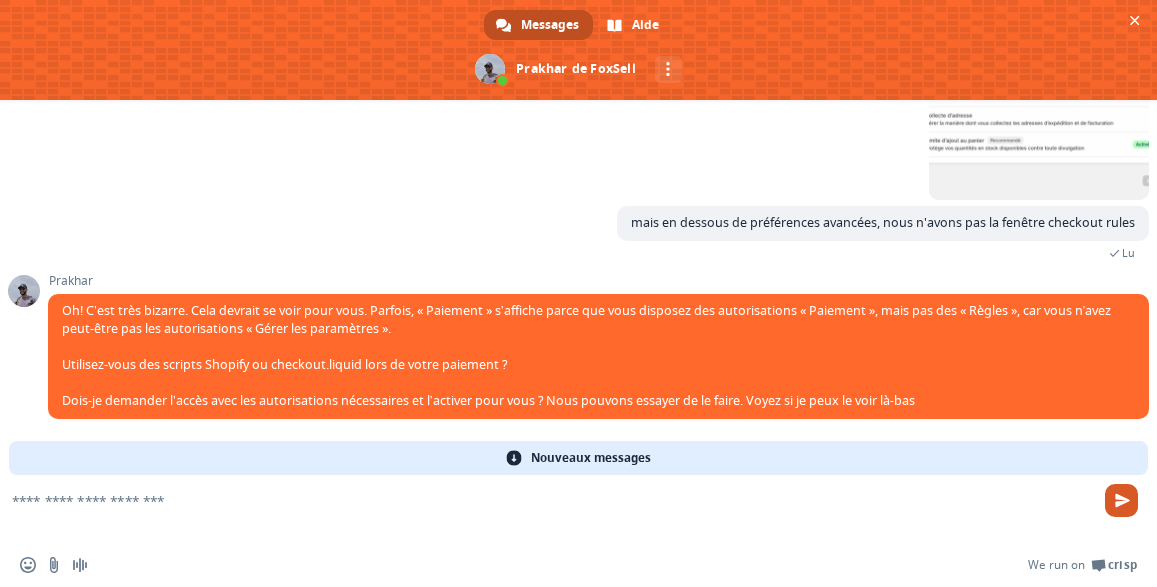 scroll, scrollTop: 840, scrollLeft: 0, axis: vertical 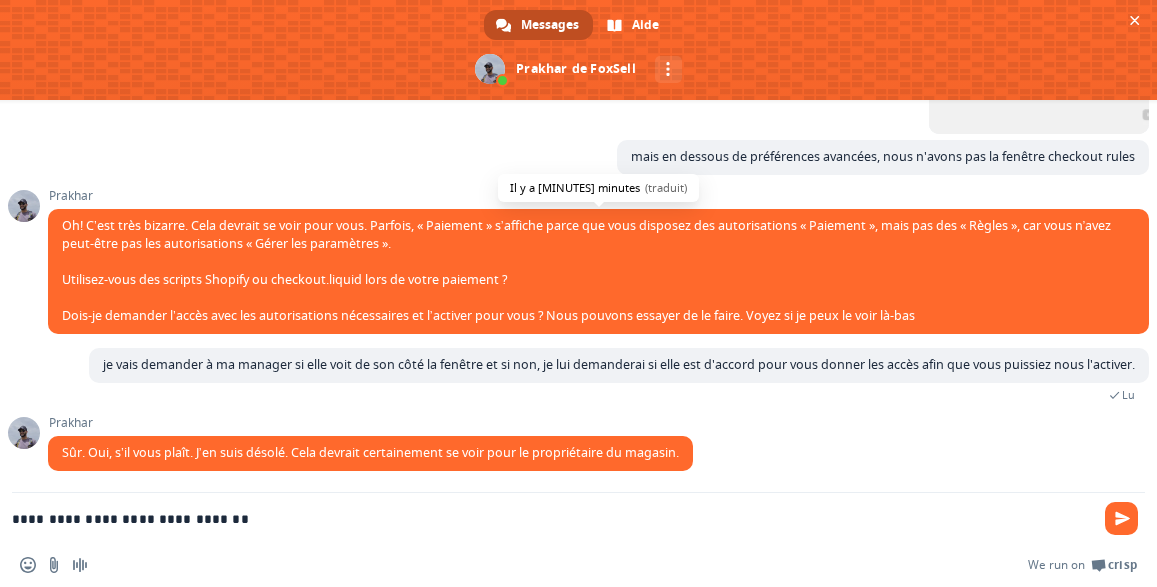 type on "**********" 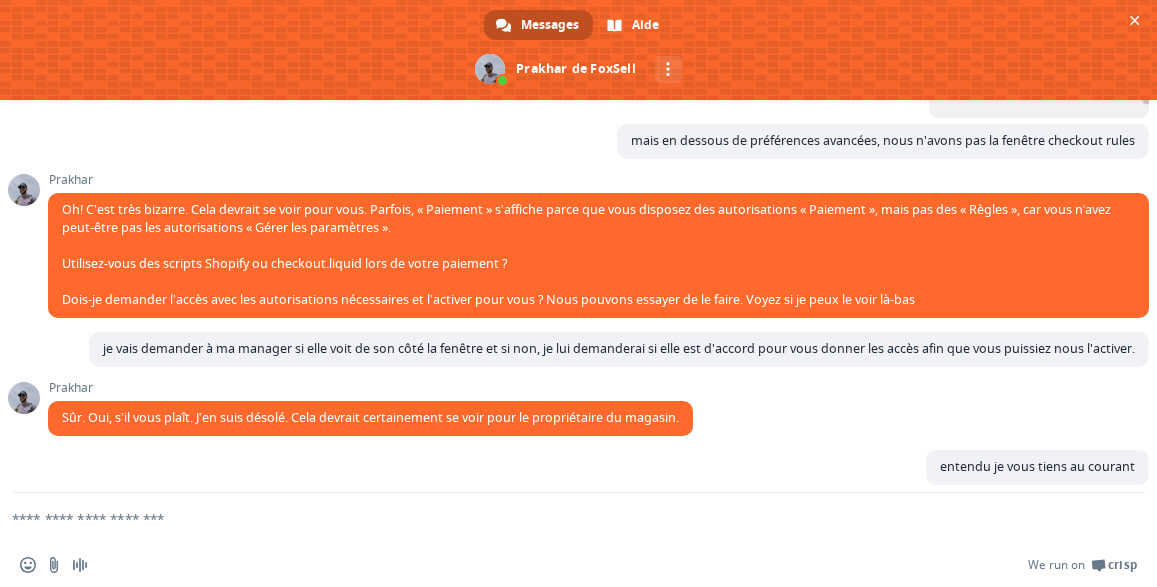 scroll, scrollTop: 882, scrollLeft: 0, axis: vertical 